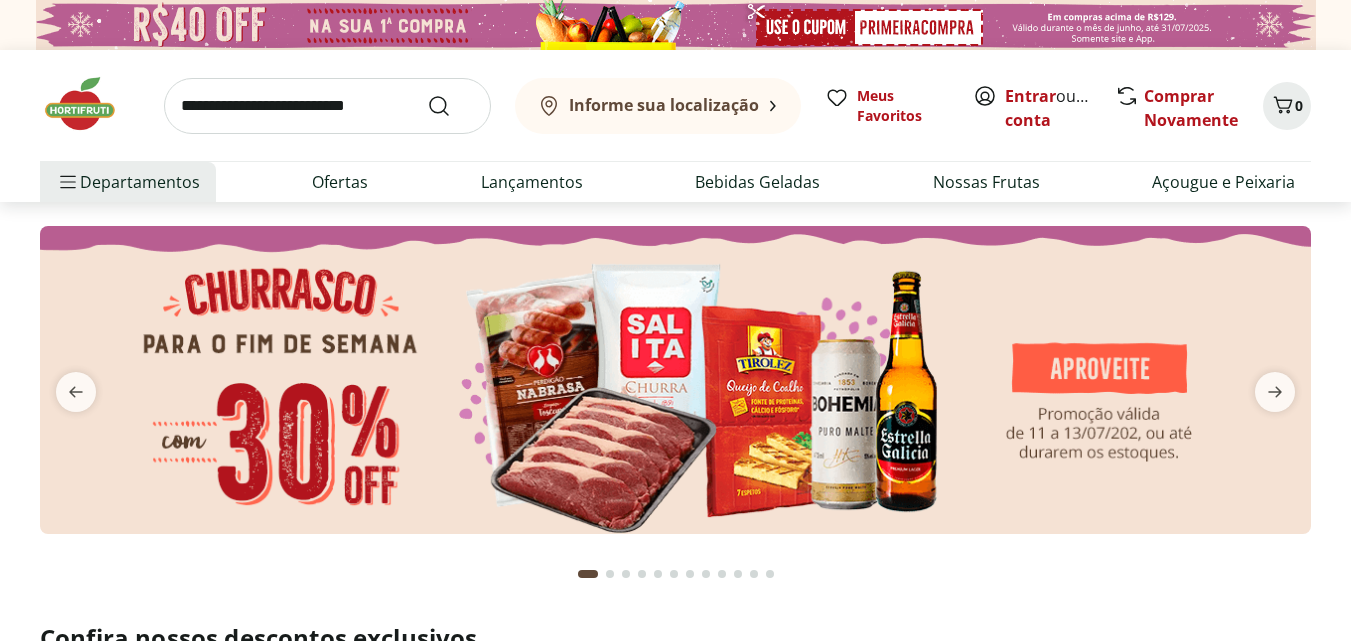 scroll, scrollTop: 0, scrollLeft: 0, axis: both 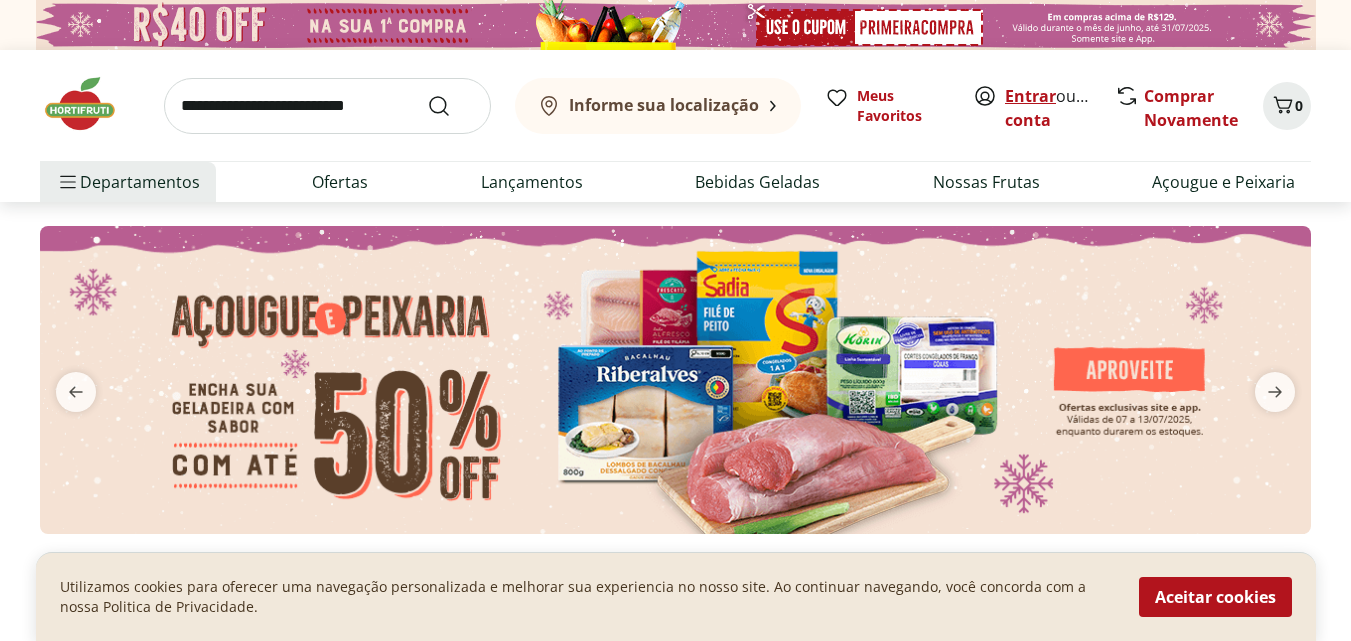 click on "Entrar" at bounding box center (1030, 96) 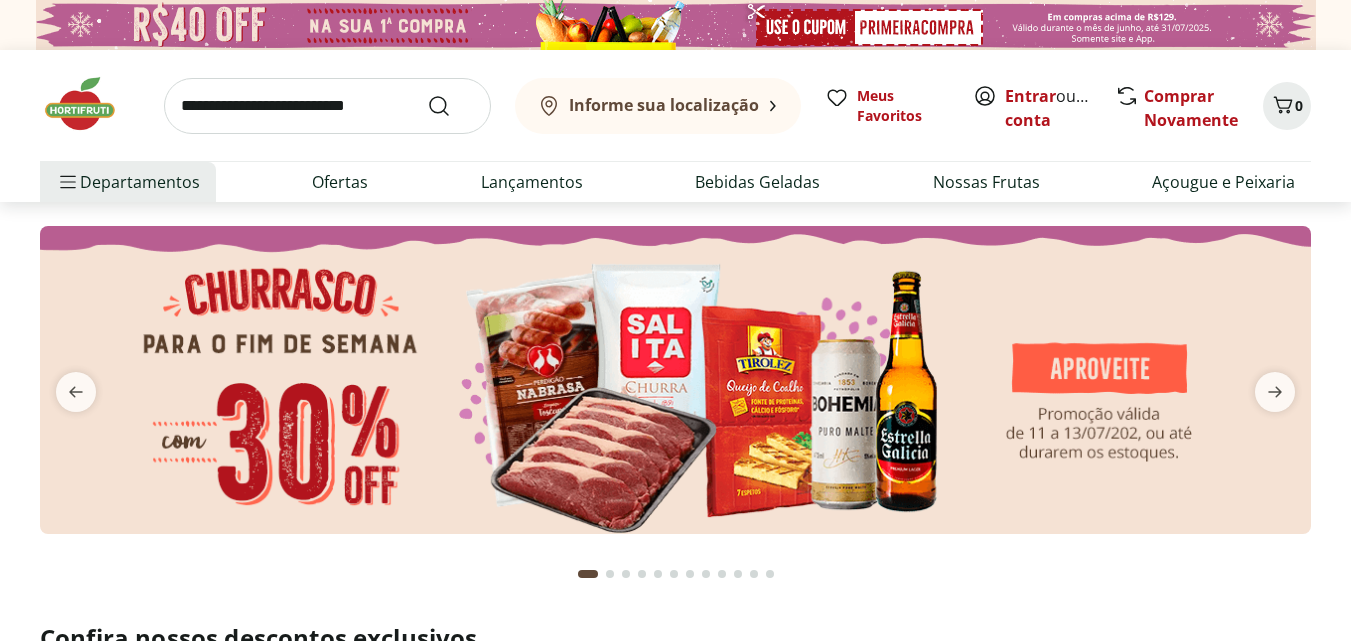 scroll, scrollTop: 0, scrollLeft: 0, axis: both 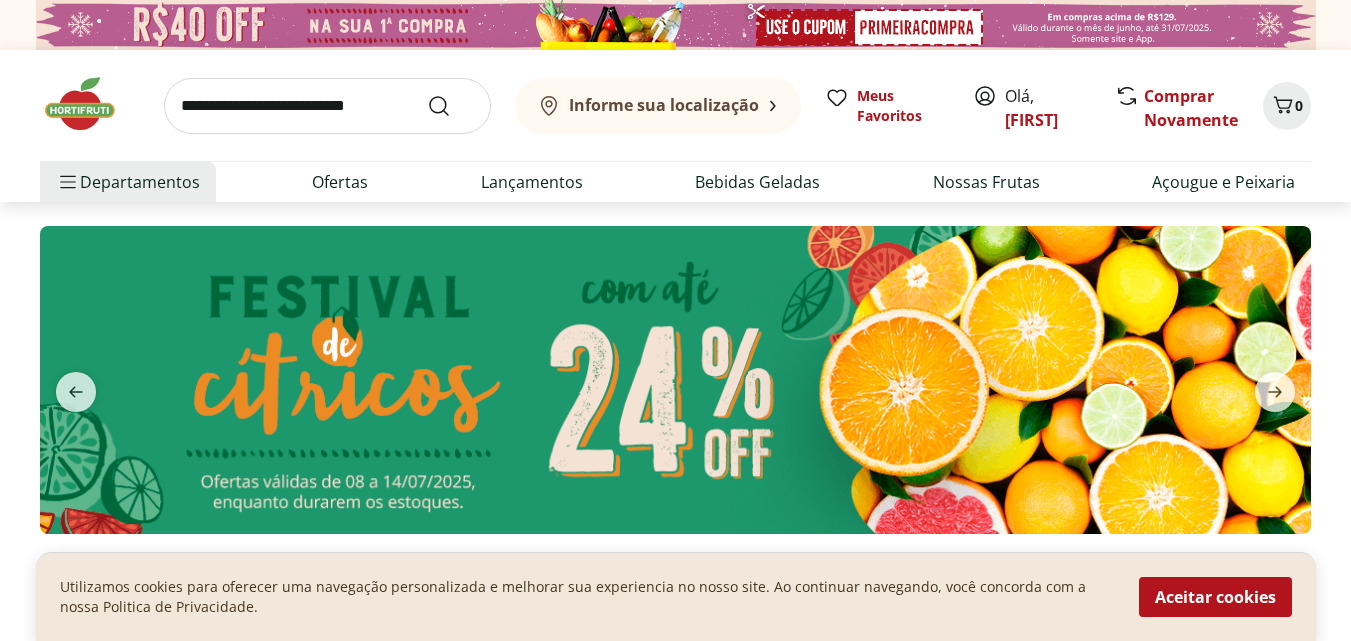 click on "Informe sua localização" at bounding box center [648, 106] 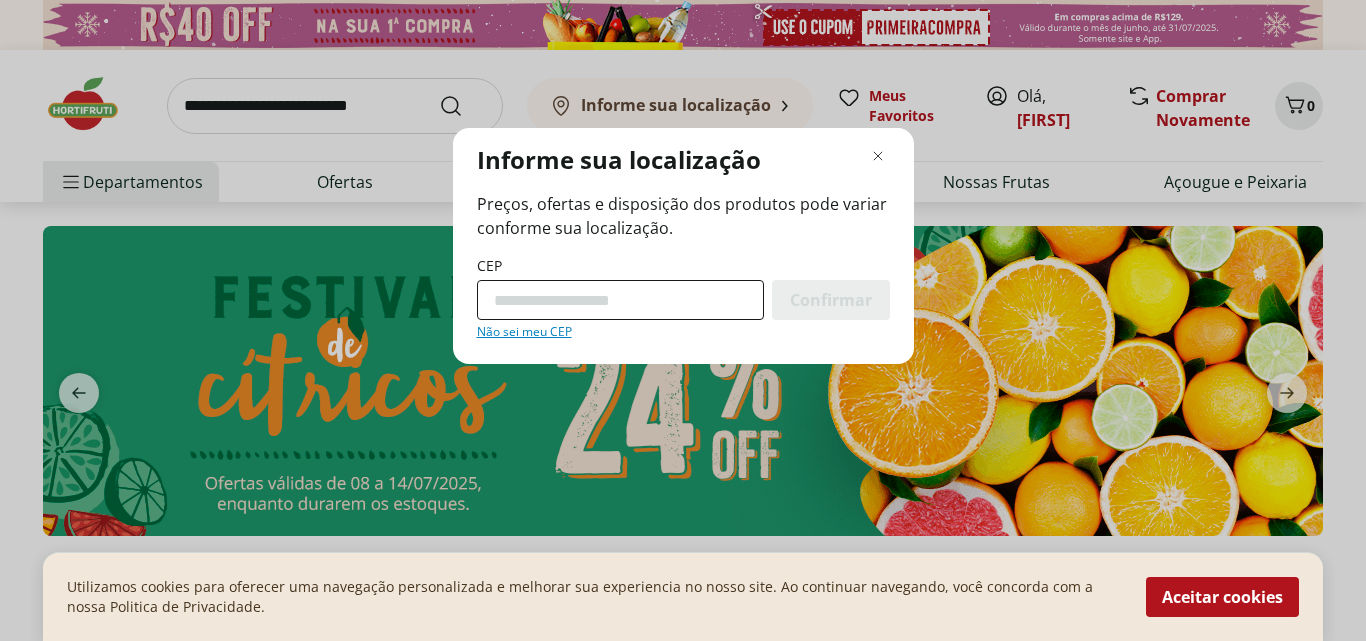 click on "CEP" at bounding box center [620, 300] 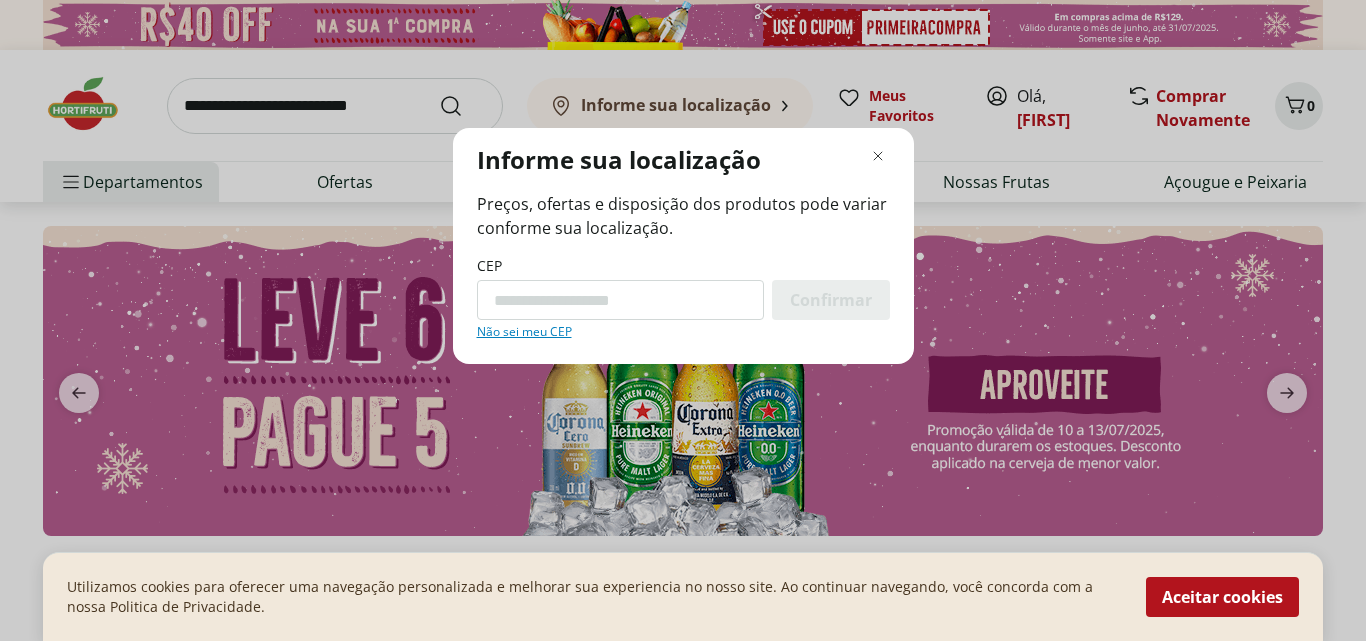 click on "CEP" at bounding box center [620, 300] 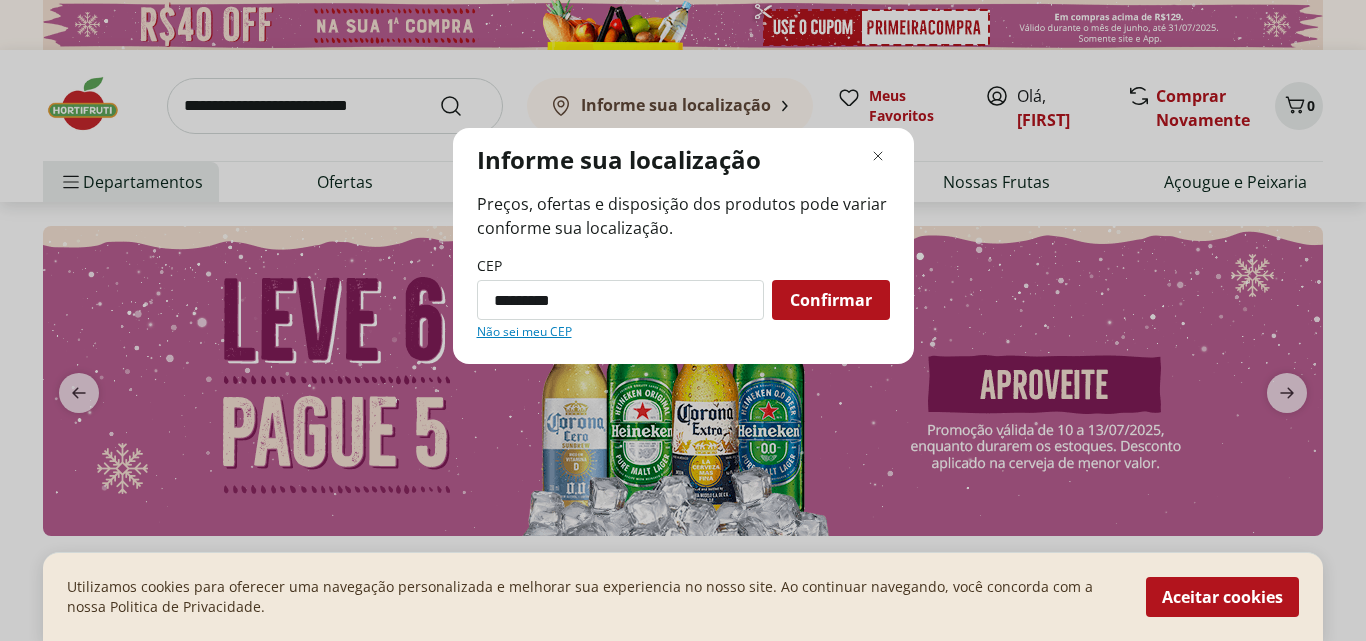click on "Confirmar" at bounding box center [831, 300] 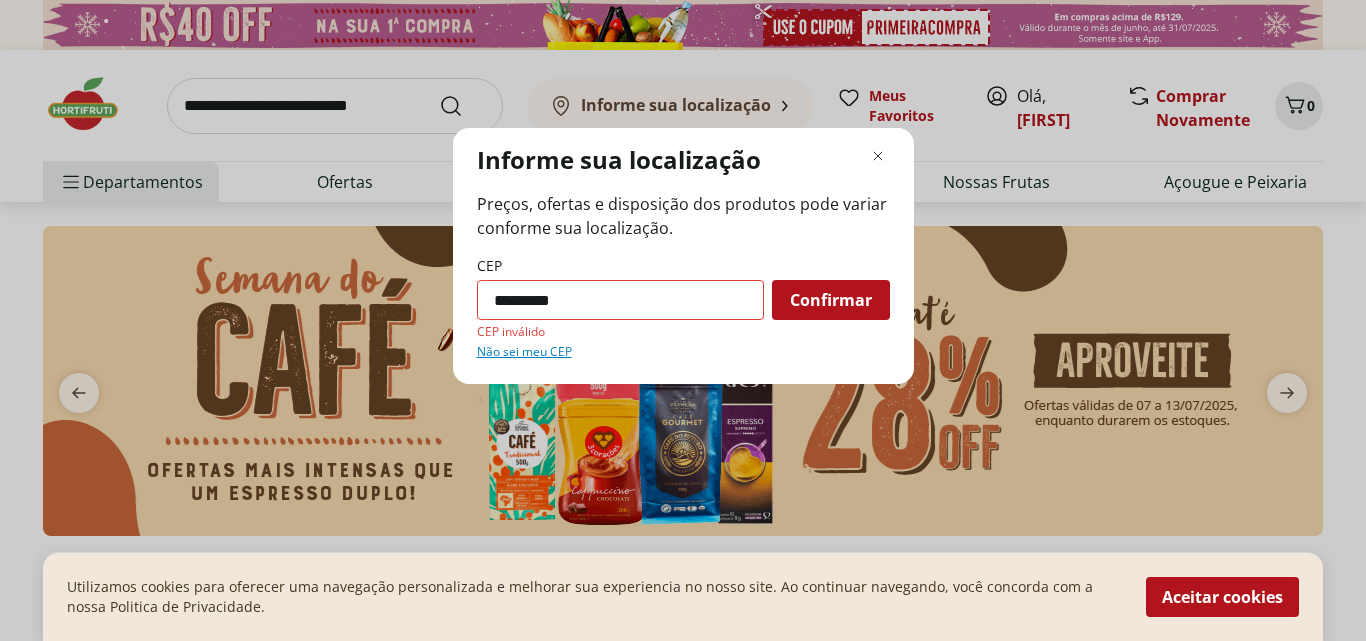 click on "*********" at bounding box center [620, 300] 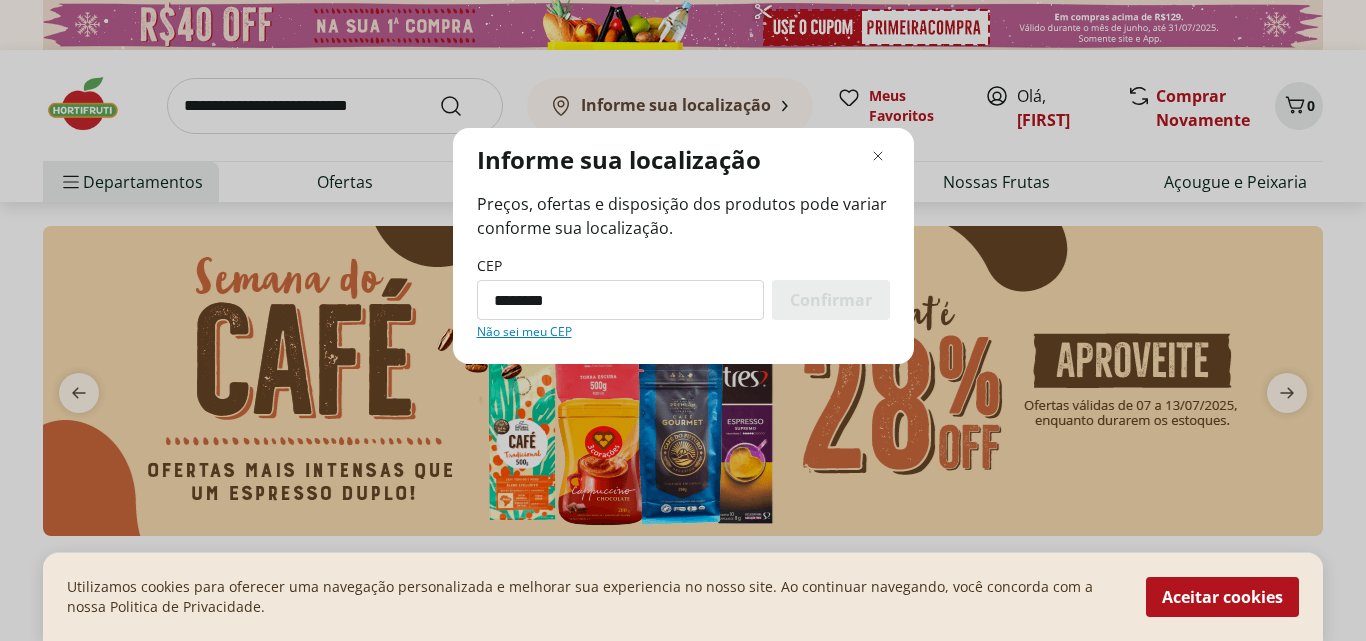 type on "*********" 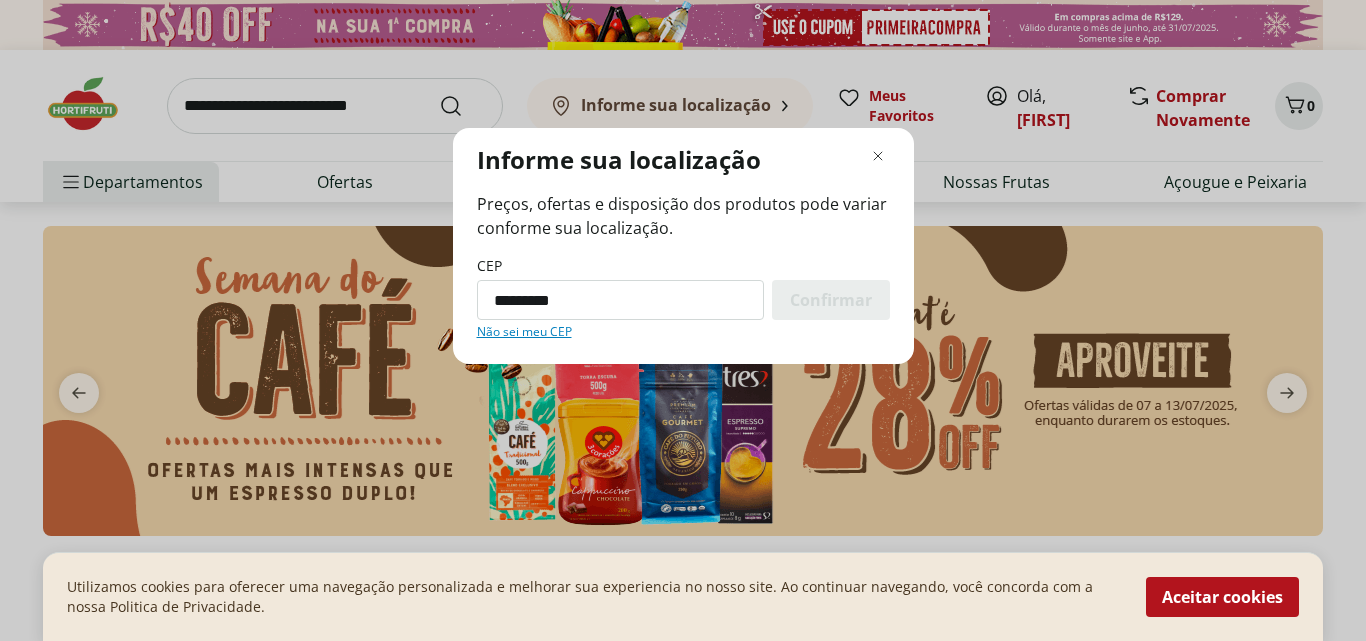 click on "Confirmar" at bounding box center [831, 300] 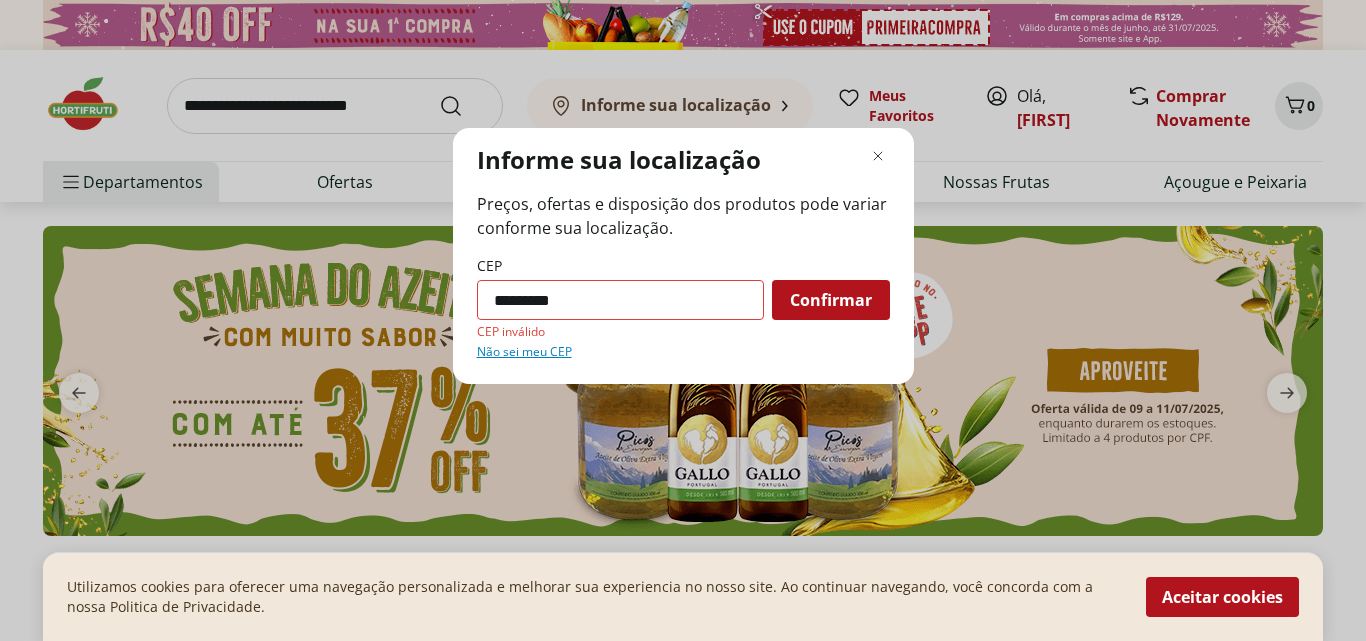 click on "*********" at bounding box center [620, 300] 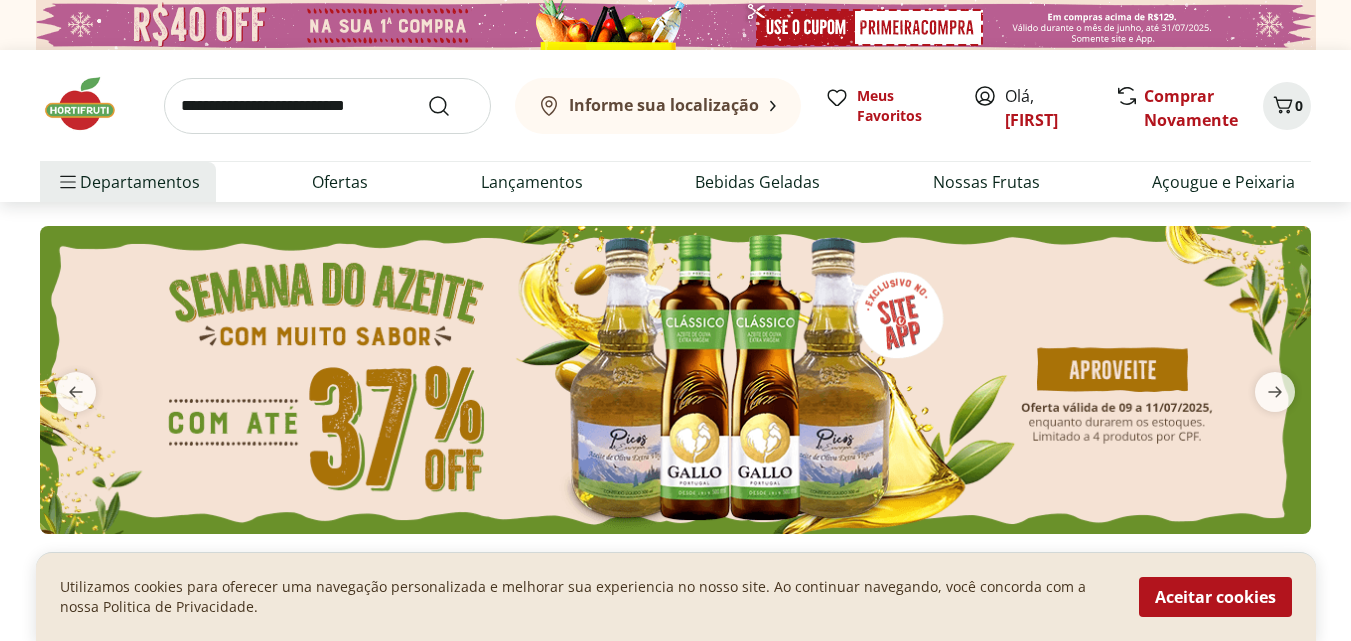 type 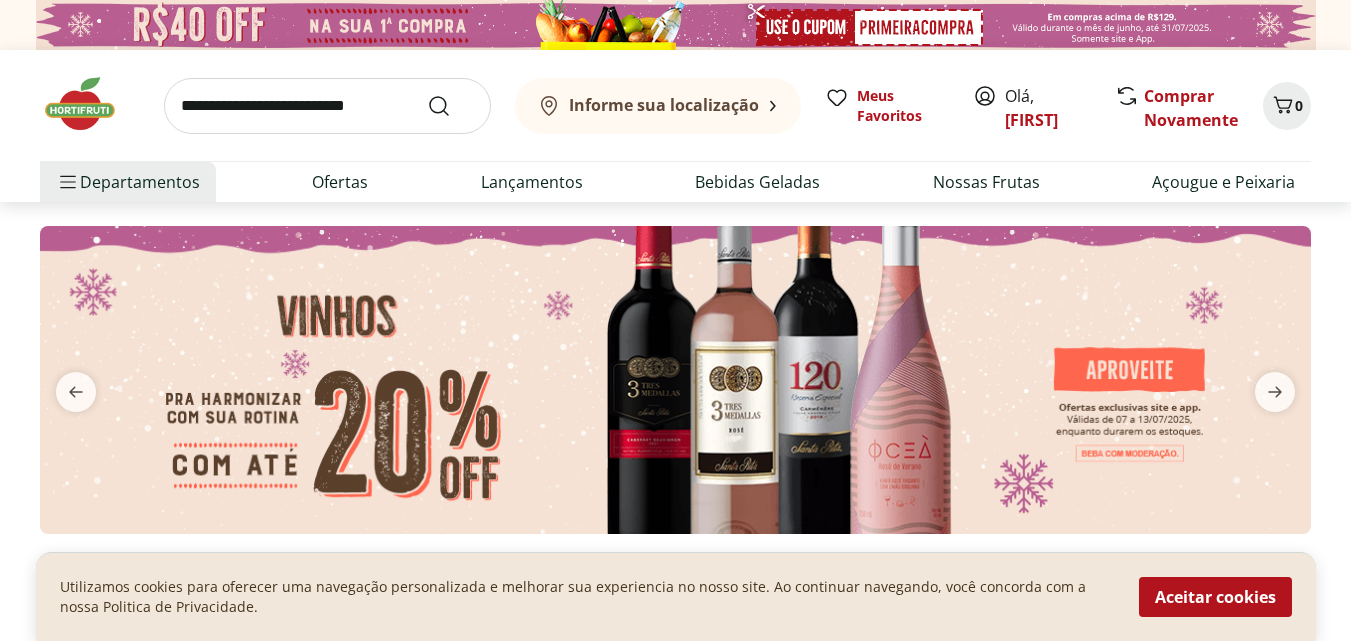 click on "Informe sua localização" at bounding box center (664, 105) 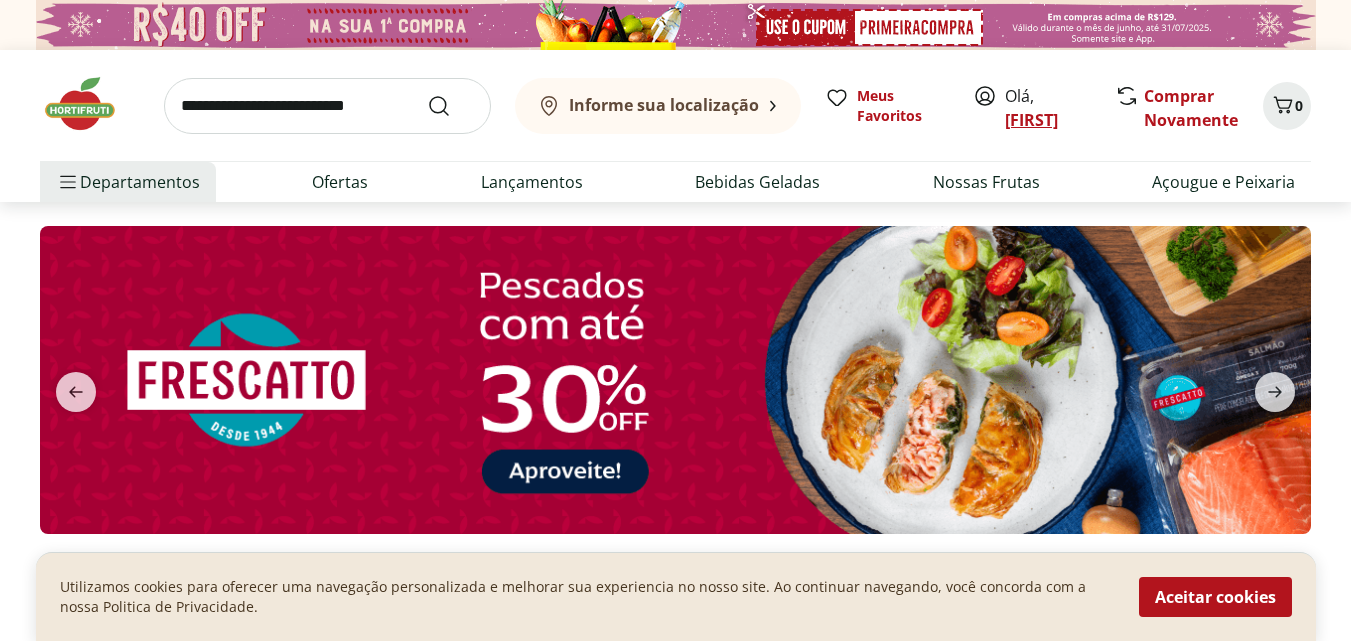 click on "[FIRST]" at bounding box center (1031, 120) 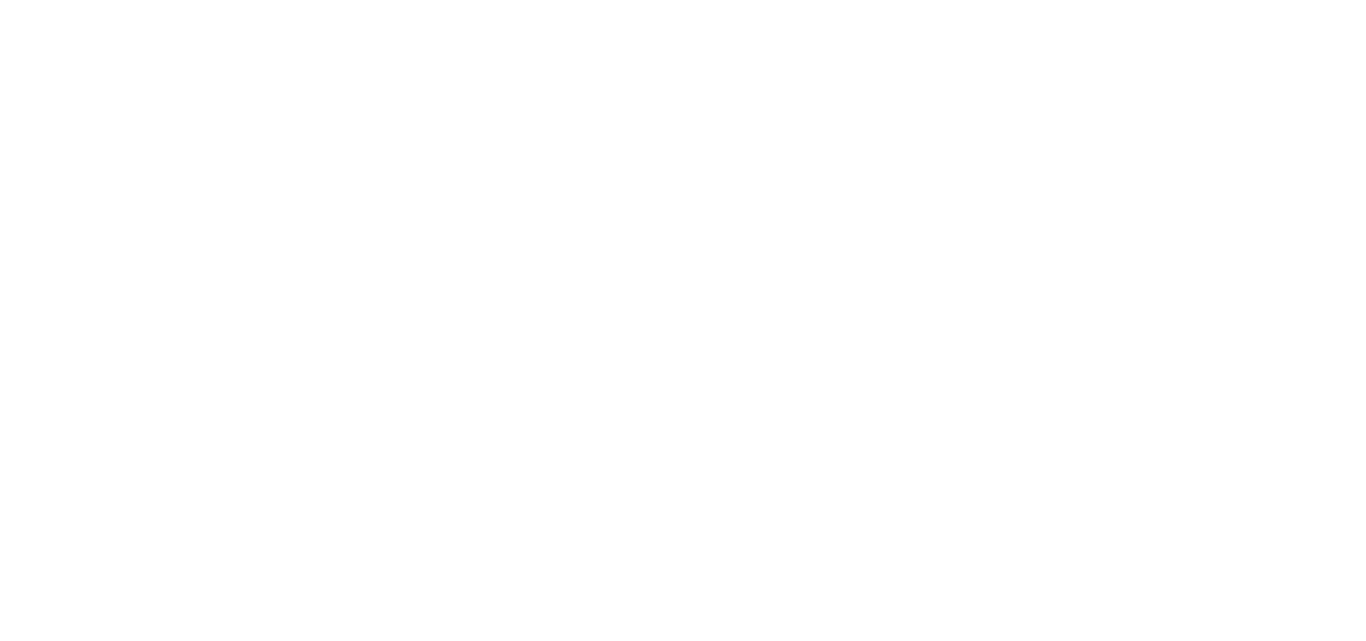 scroll, scrollTop: 0, scrollLeft: 0, axis: both 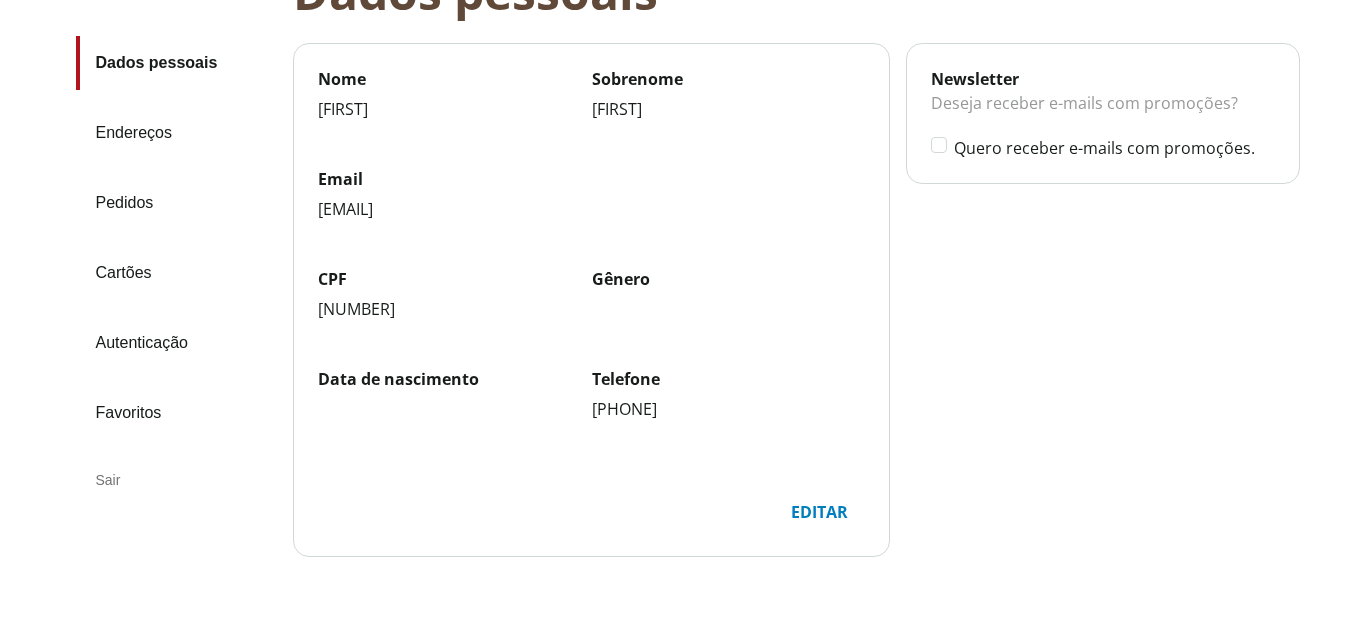 click on "Endereços" at bounding box center (176, 133) 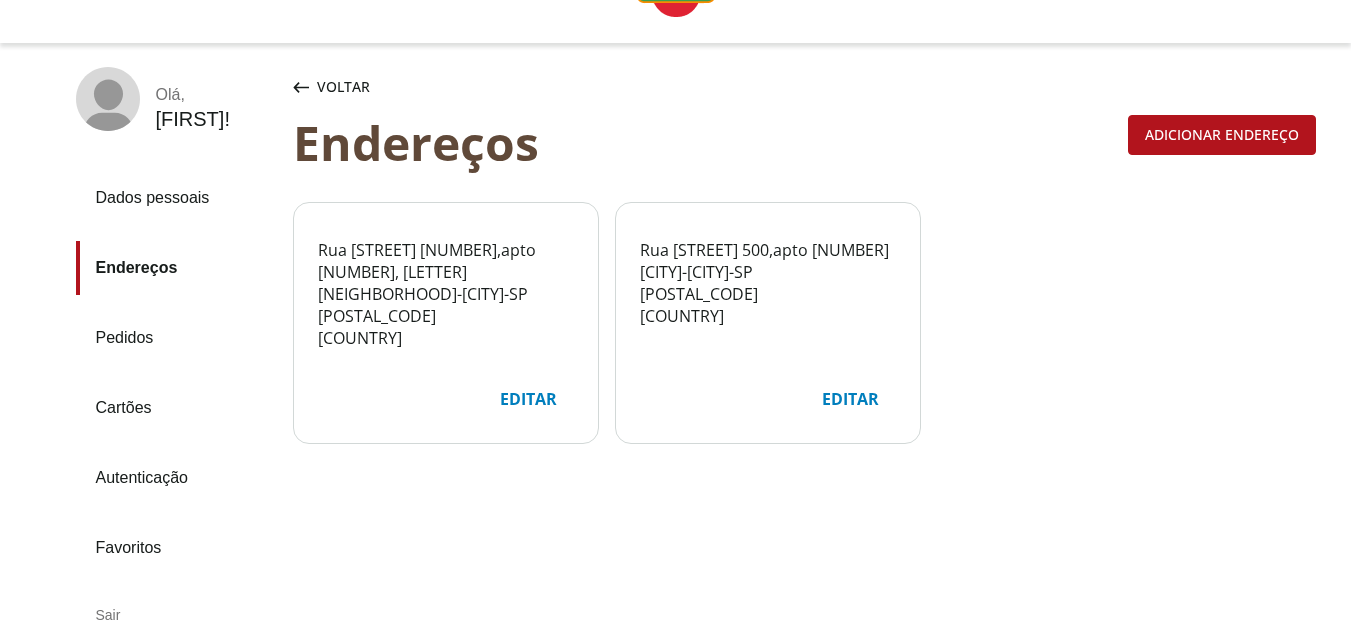 scroll, scrollTop: 0, scrollLeft: 0, axis: both 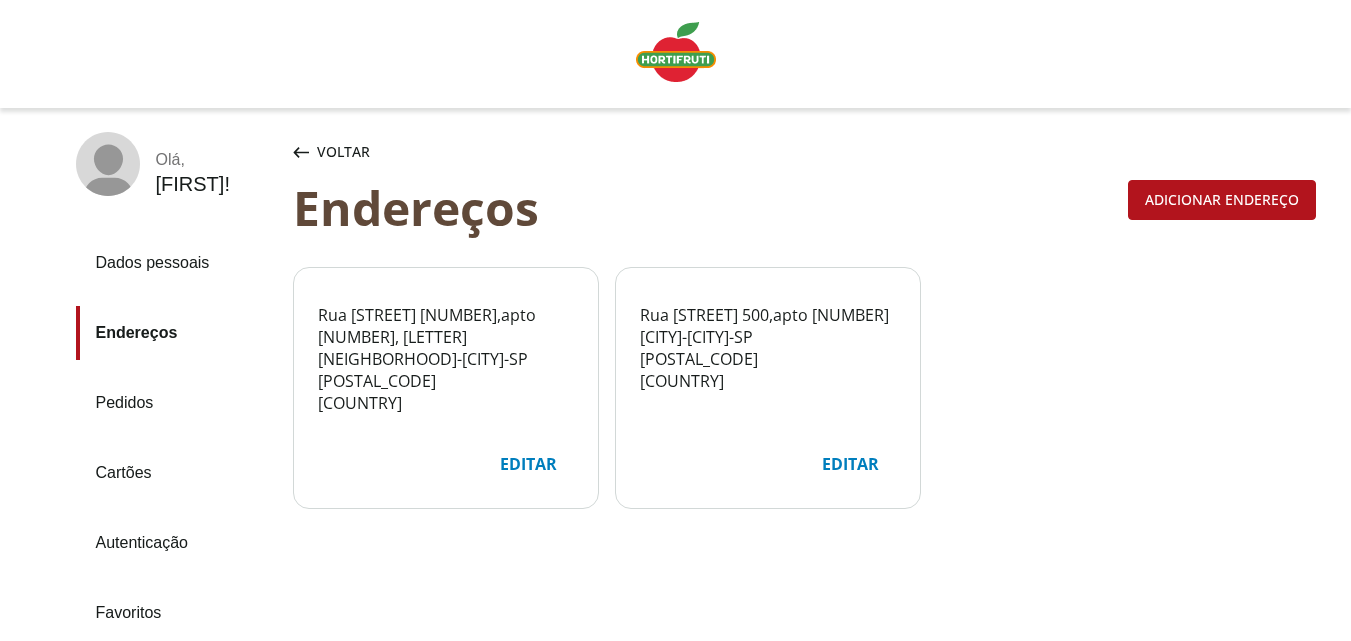 click on "Adicionar endereço" at bounding box center [1222, 200] 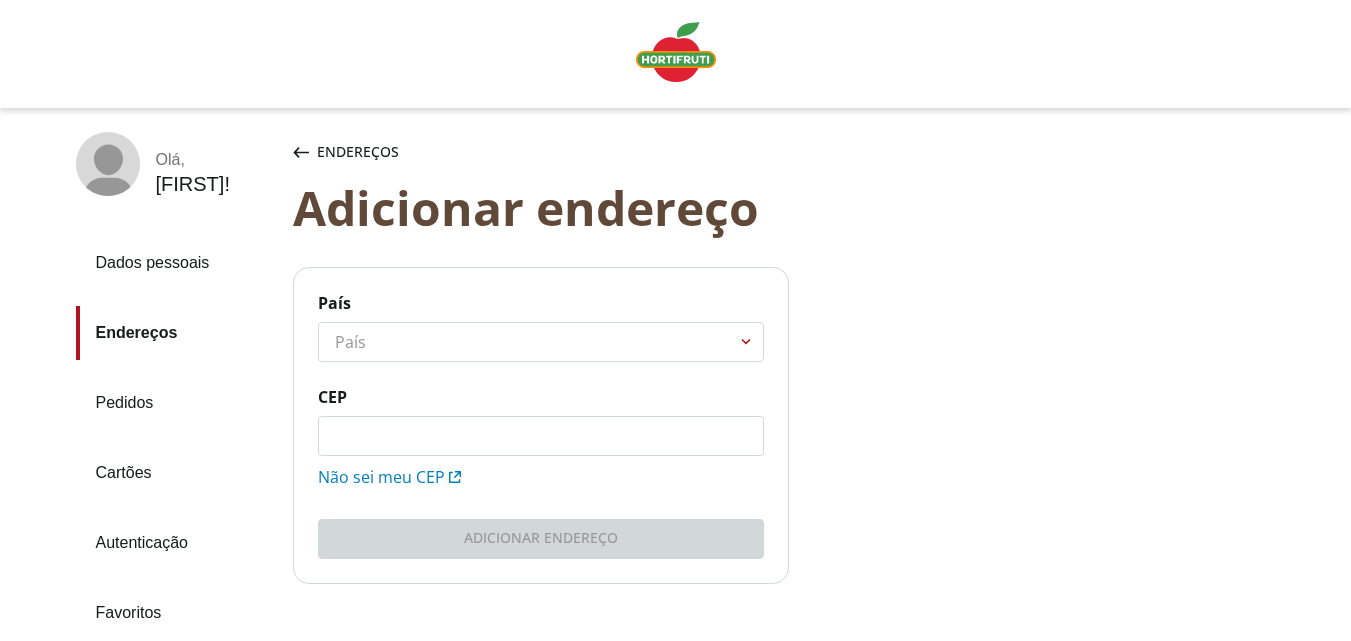 click on "****" at bounding box center [541, 342] 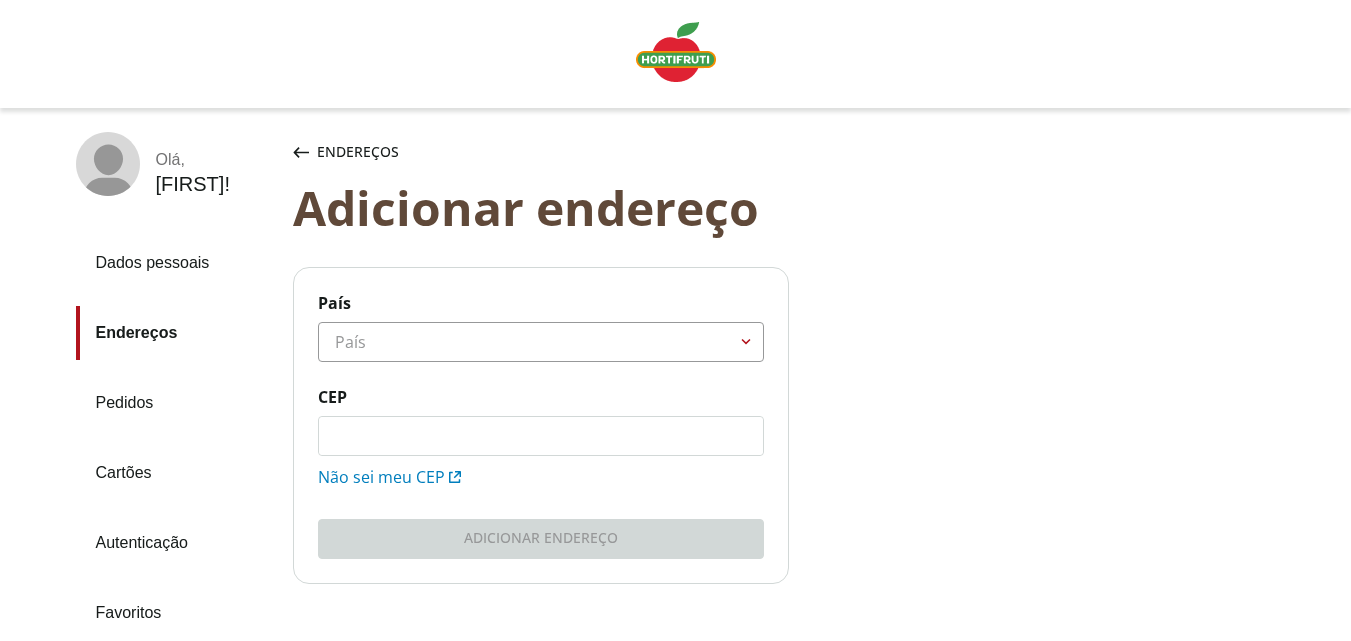 click on "****" at bounding box center (541, 342) 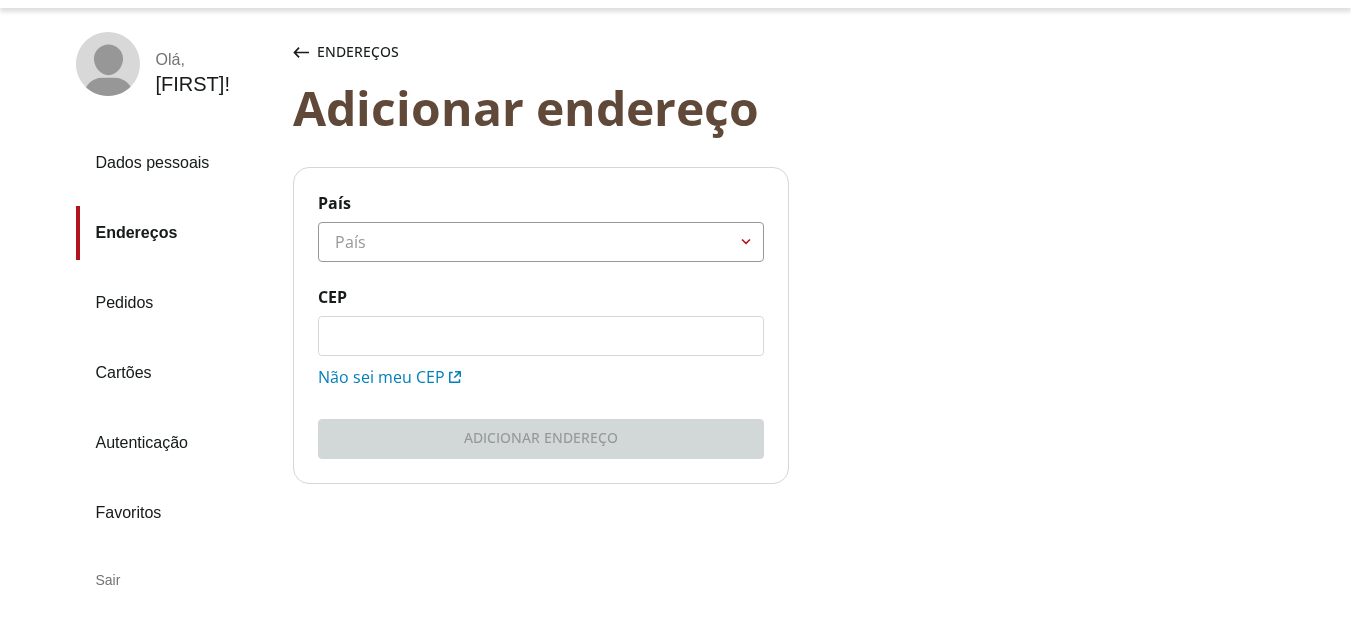 scroll, scrollTop: 207, scrollLeft: 0, axis: vertical 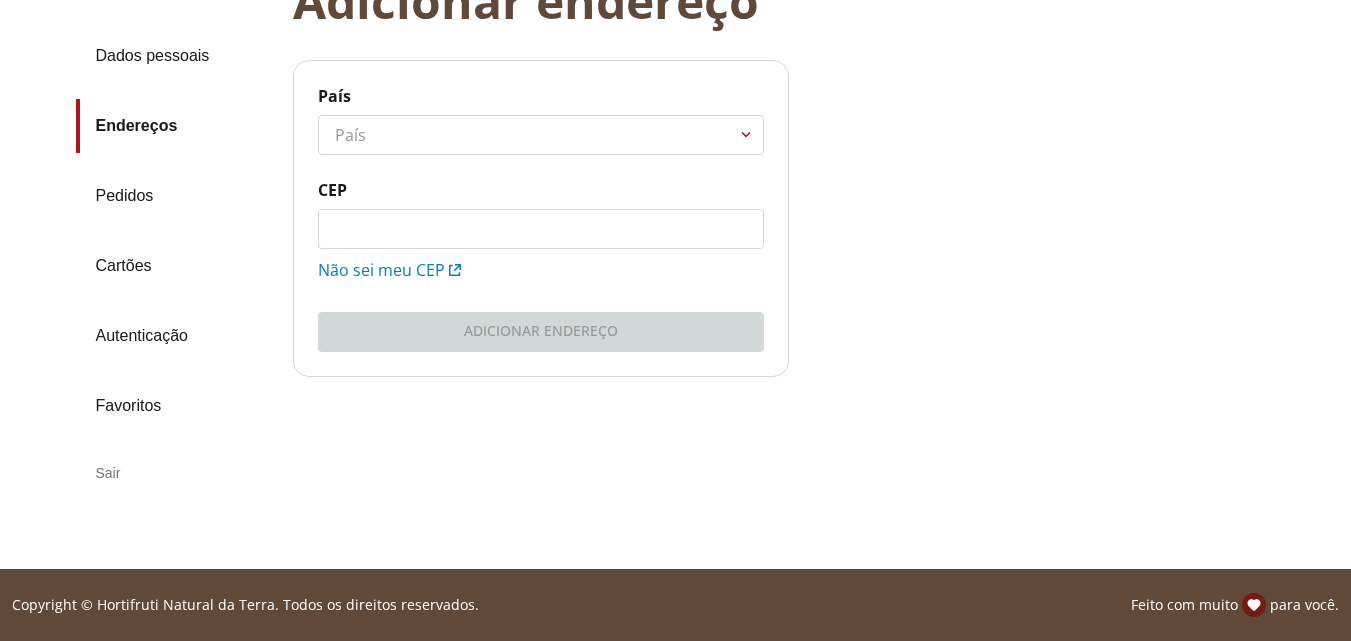 click on "Não sei meu CEP" at bounding box center [541, 264] 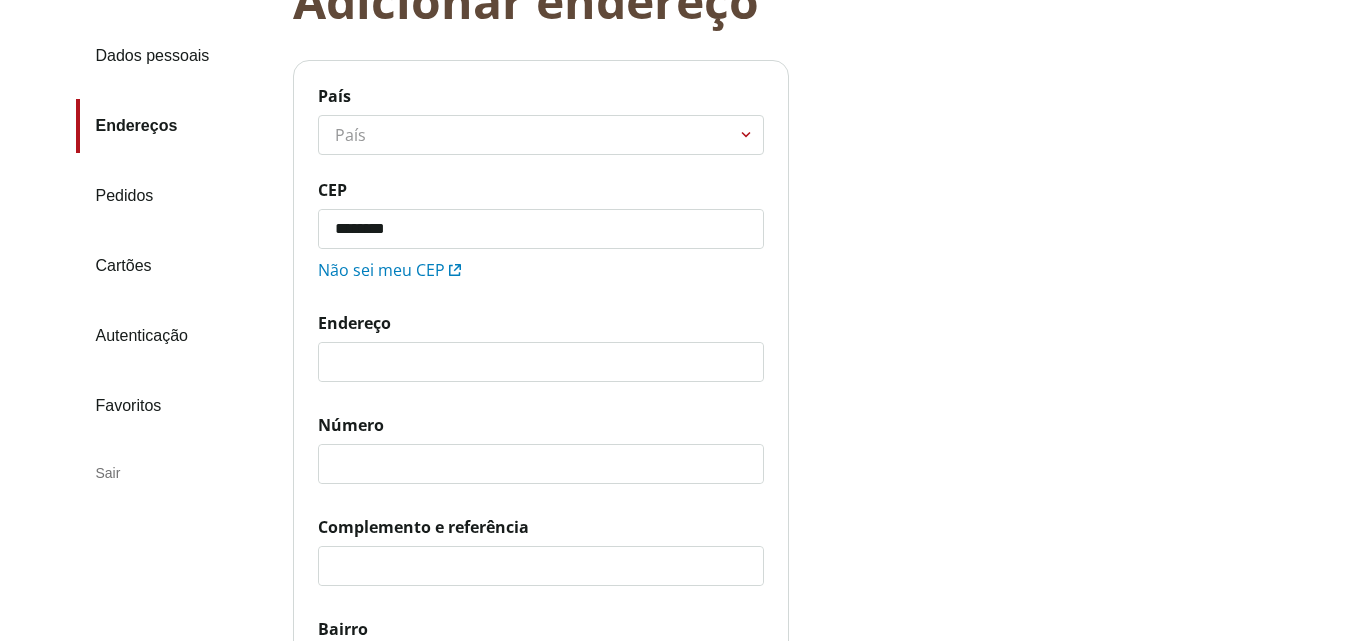 type on "*********" 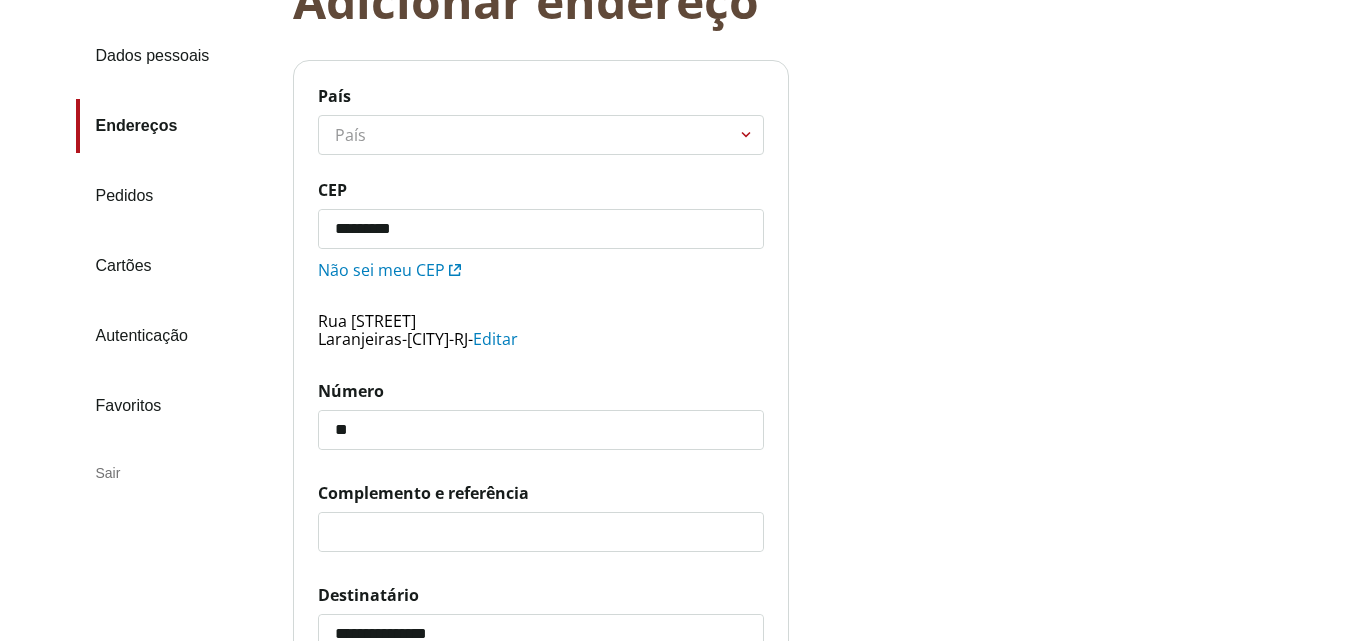 scroll, scrollTop: 307, scrollLeft: 0, axis: vertical 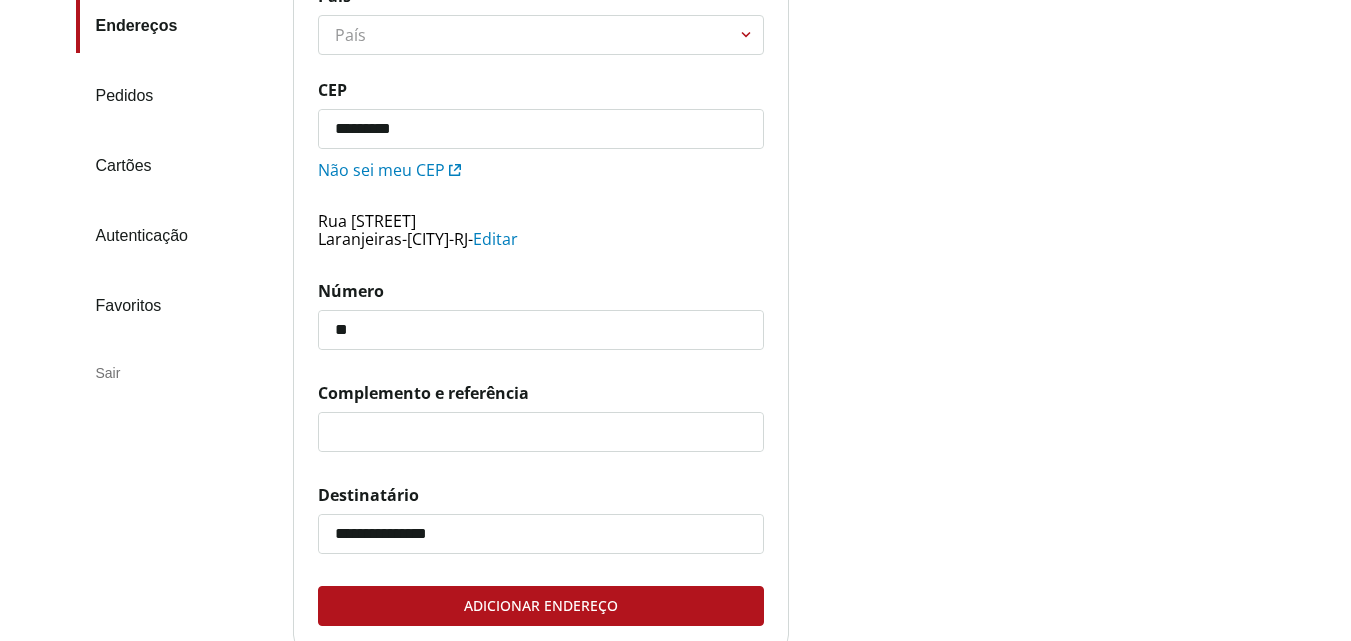 type on "**" 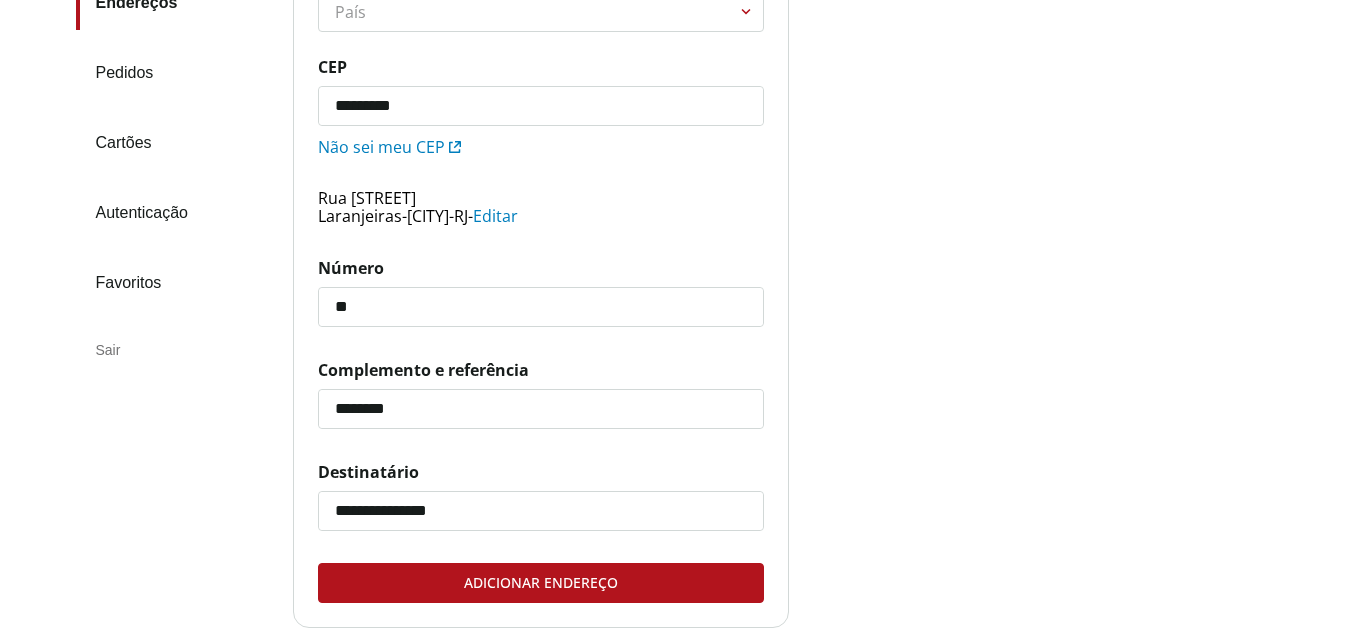 scroll, scrollTop: 407, scrollLeft: 0, axis: vertical 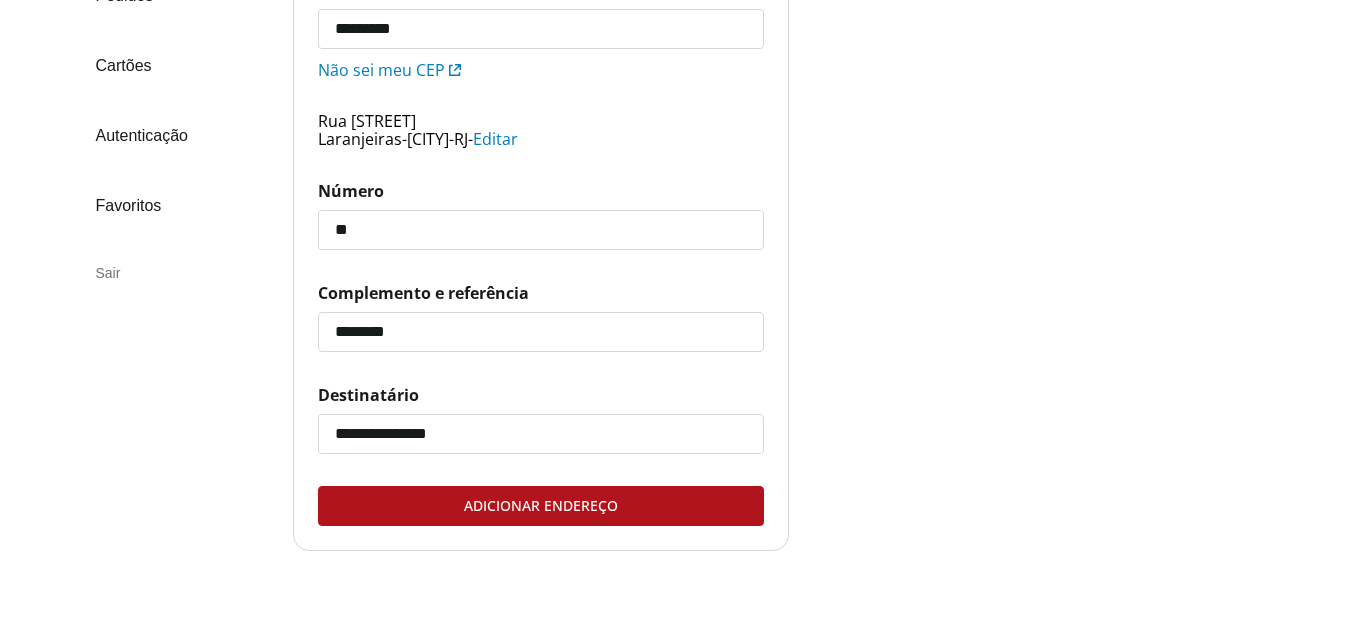 type on "********" 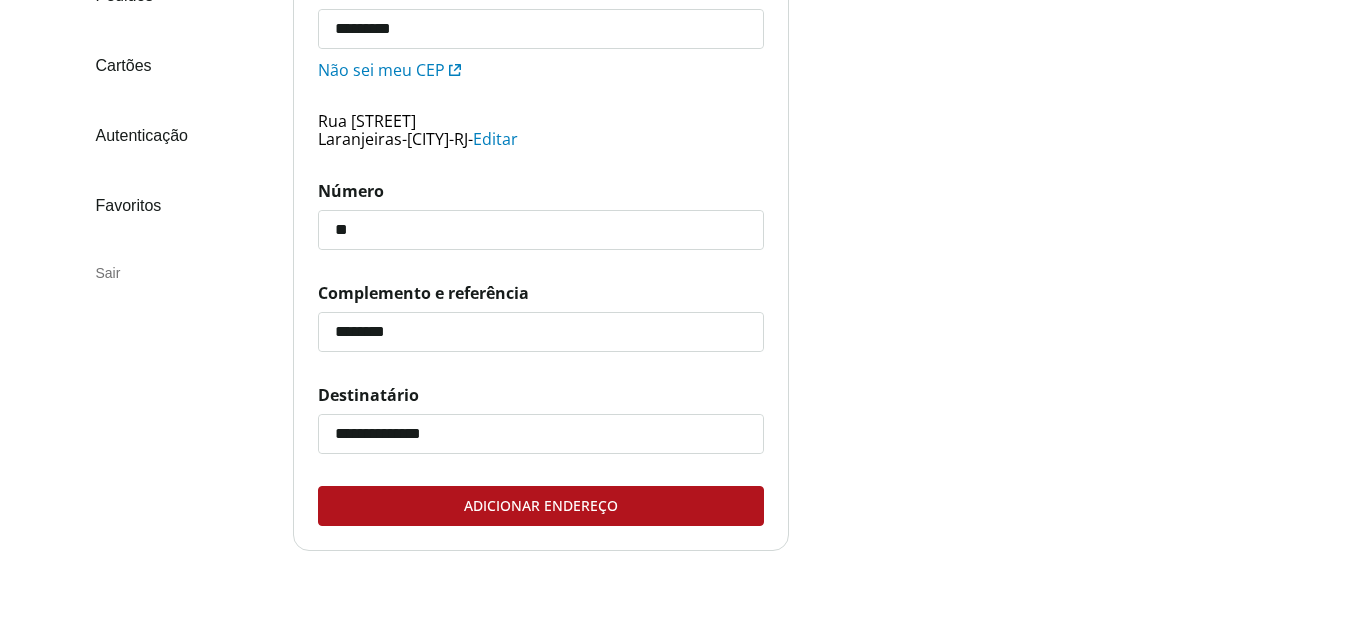 click on "**********" 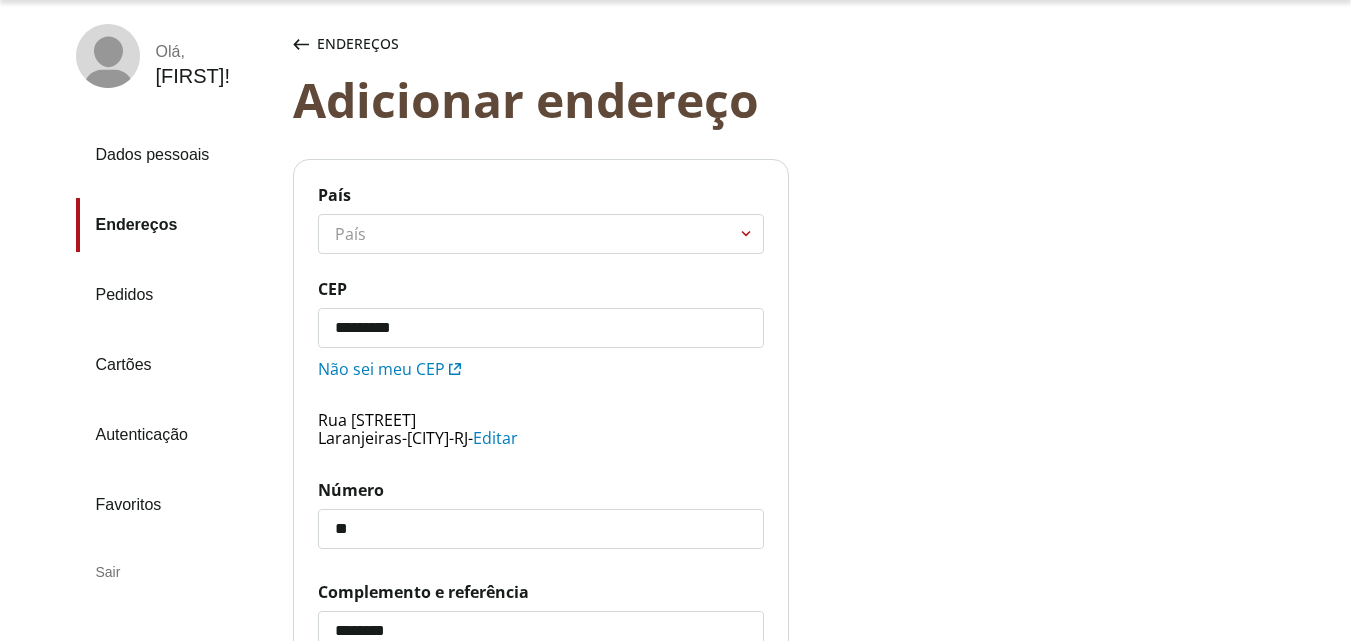 scroll, scrollTop: 107, scrollLeft: 0, axis: vertical 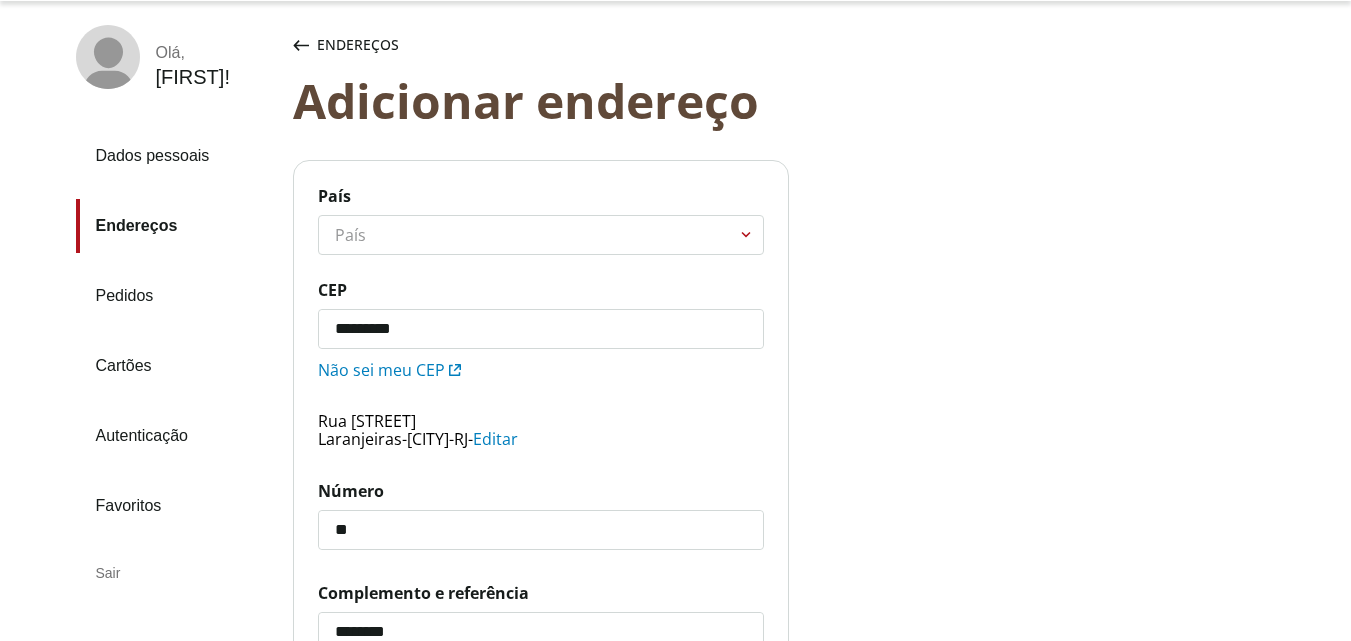 type on "**********" 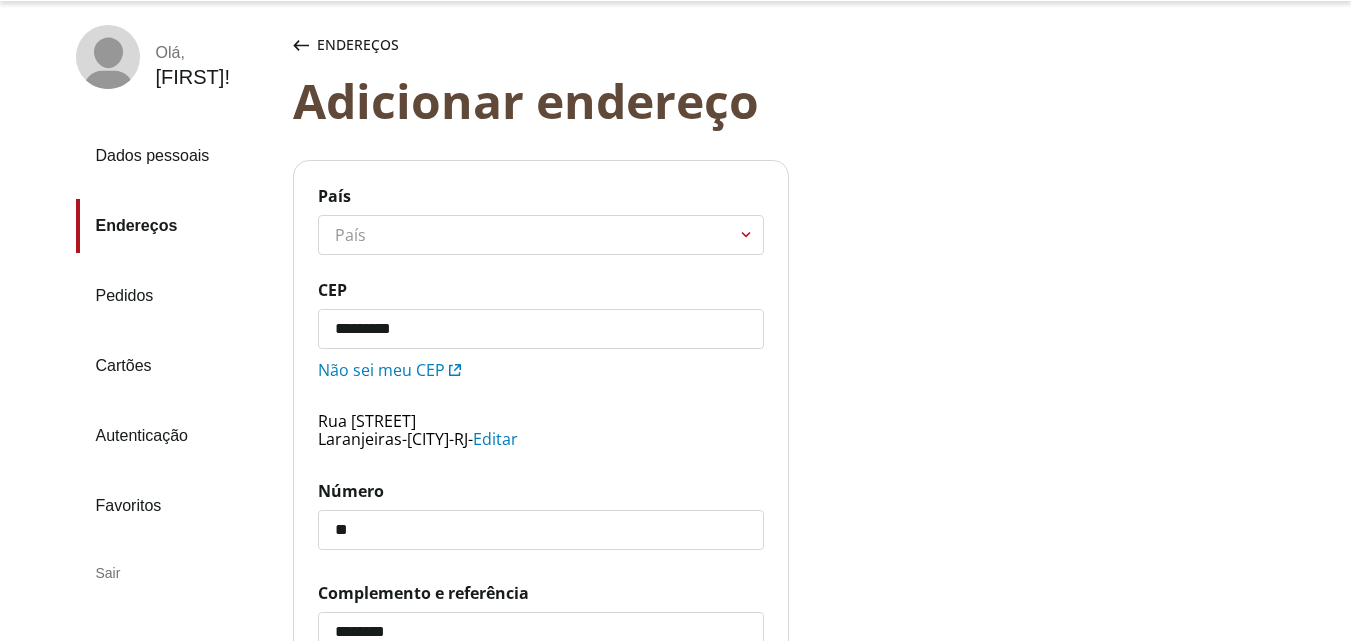 click on "CEP" at bounding box center (541, 290) 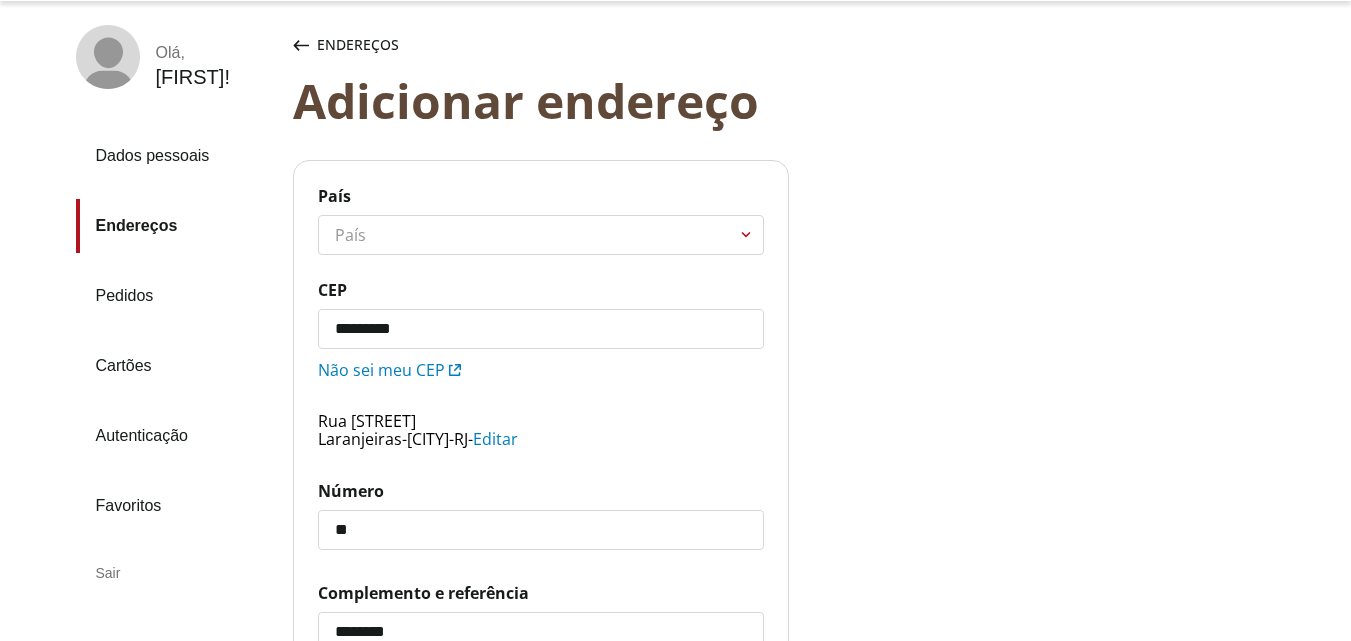 click on "*********" 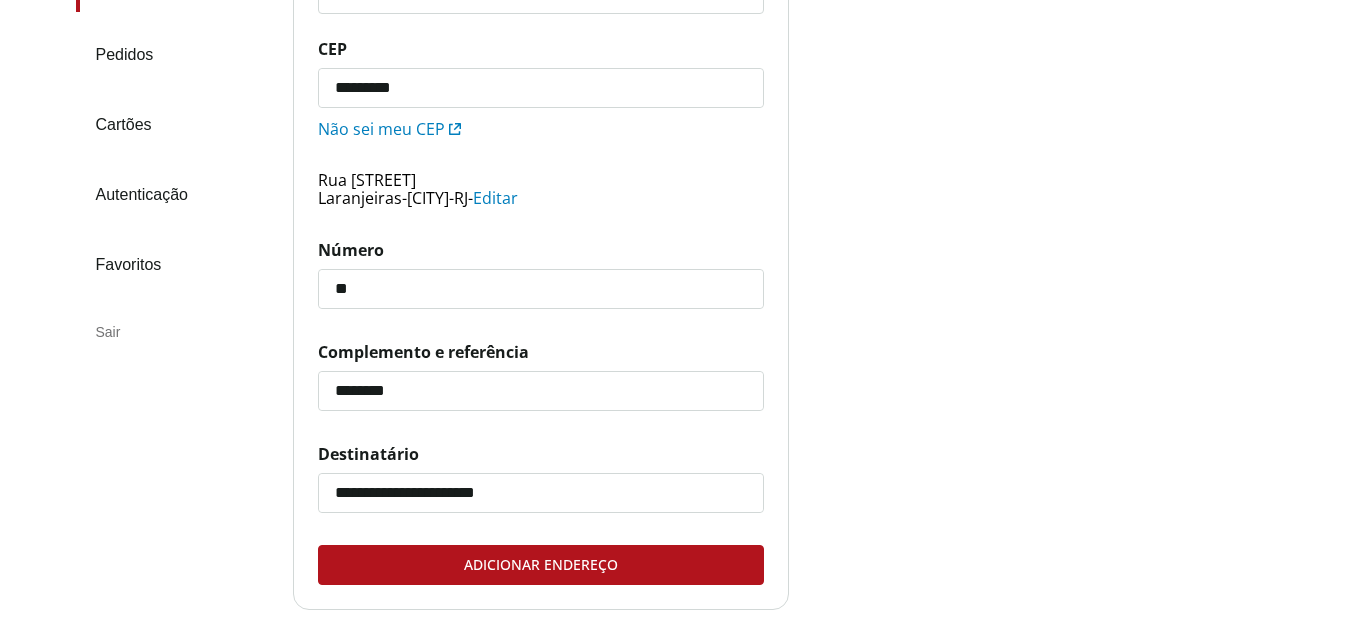 scroll, scrollTop: 493, scrollLeft: 0, axis: vertical 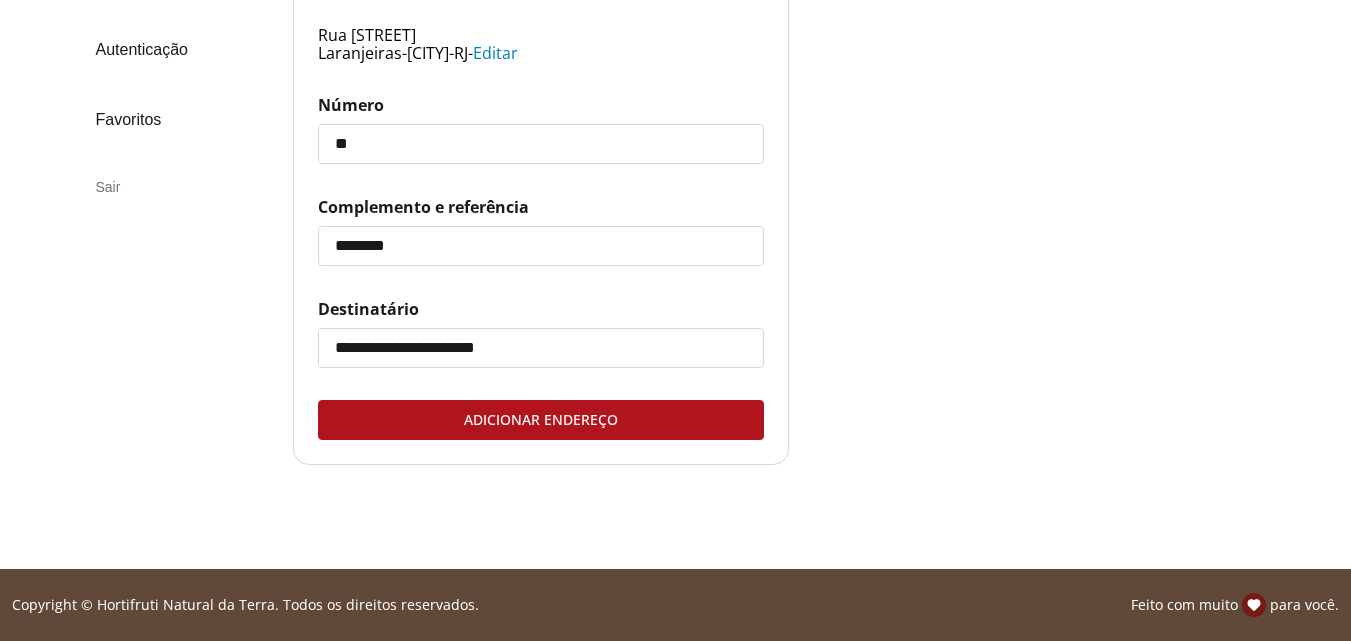 click on "Adicionar endereço" at bounding box center [541, 420] 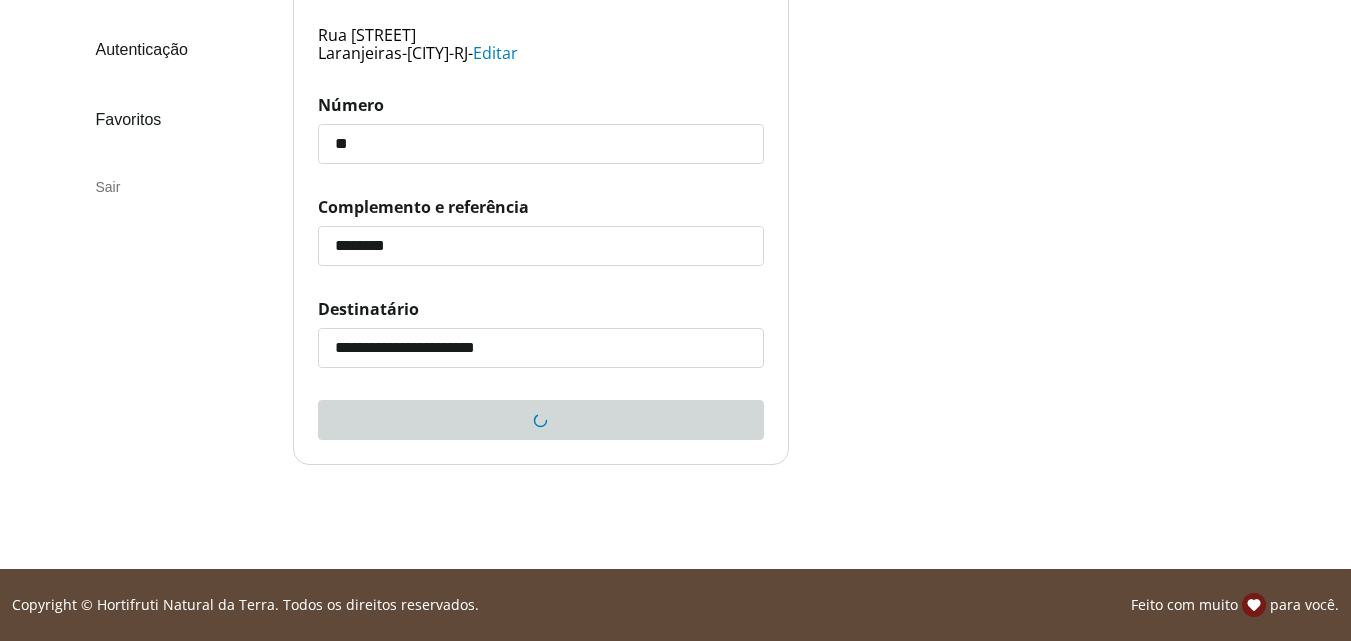 scroll, scrollTop: 0, scrollLeft: 0, axis: both 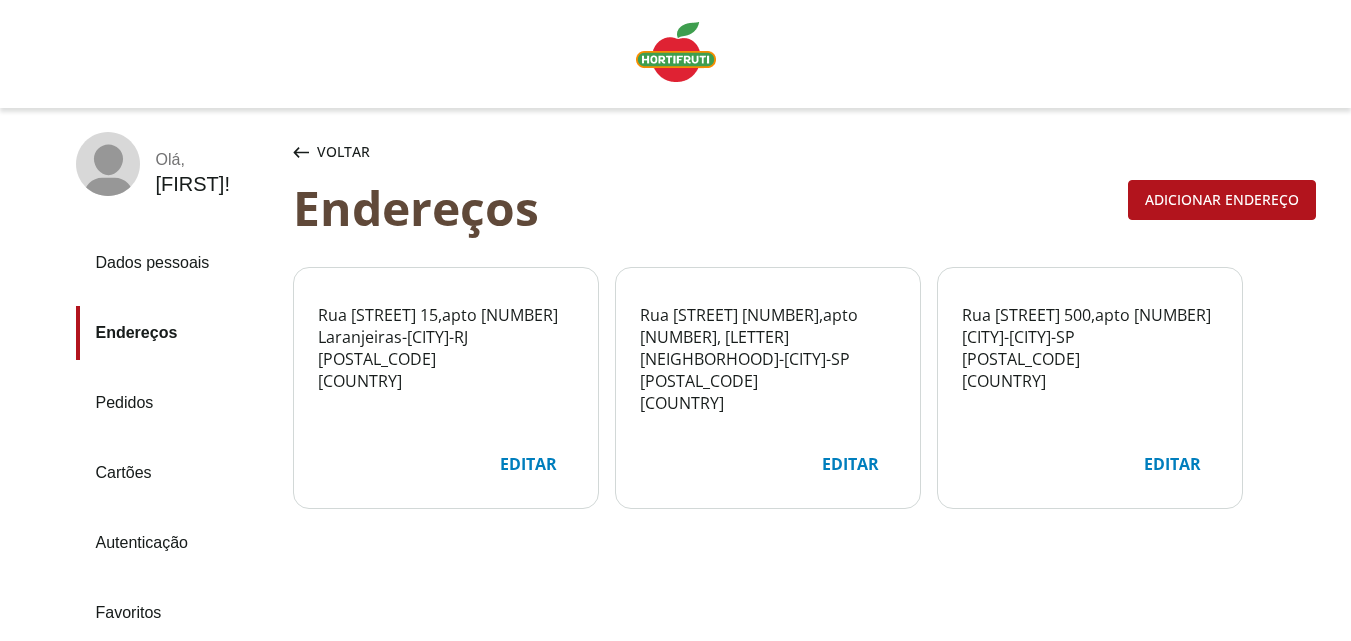 click at bounding box center (676, 52) 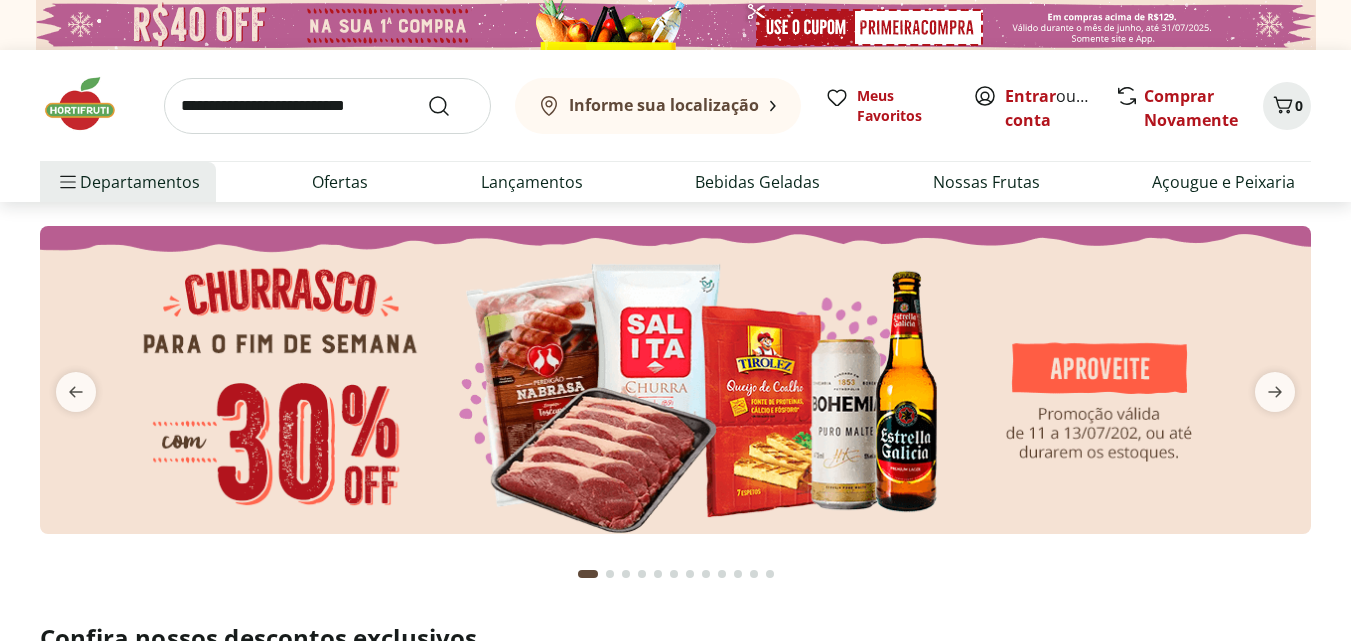 scroll, scrollTop: 0, scrollLeft: 0, axis: both 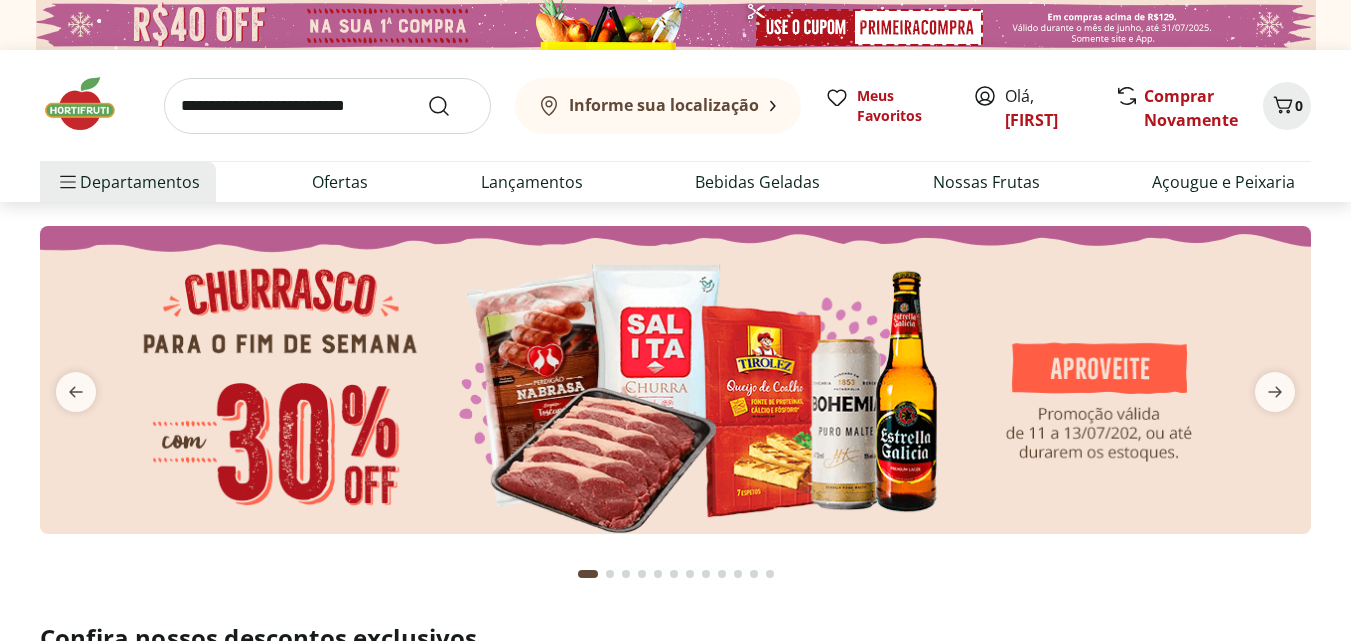 click on "Informe sua localização" at bounding box center (648, 106) 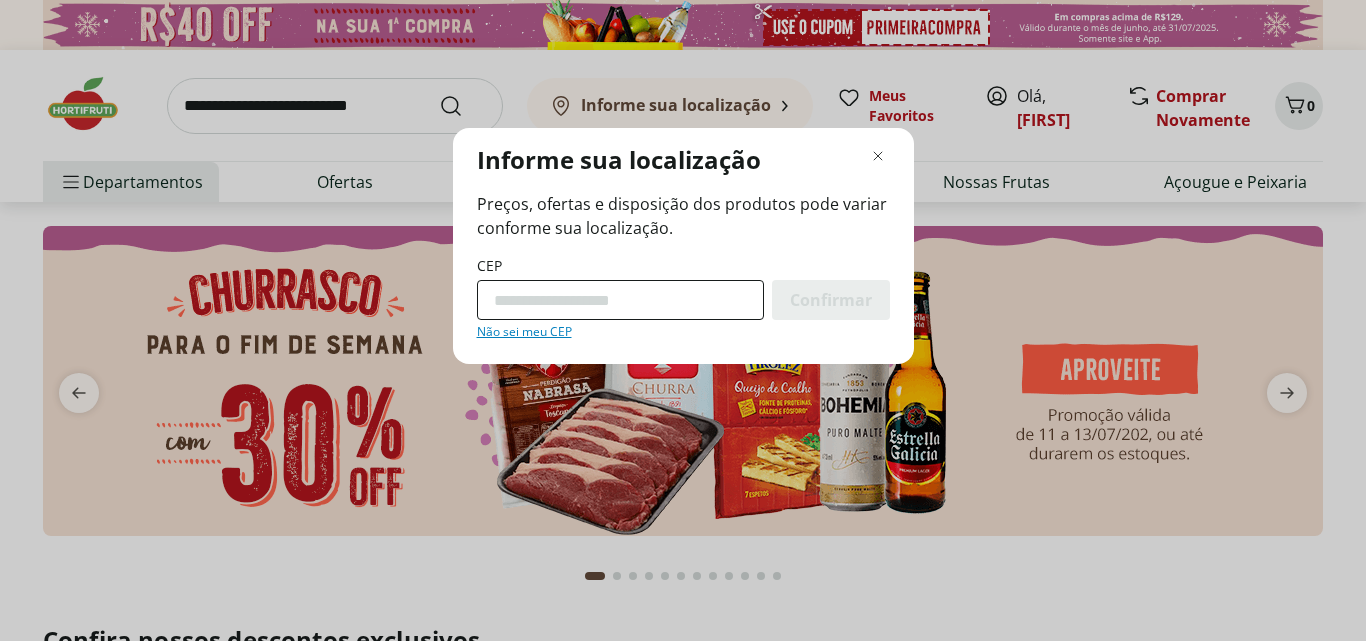 click on "CEP" at bounding box center [620, 300] 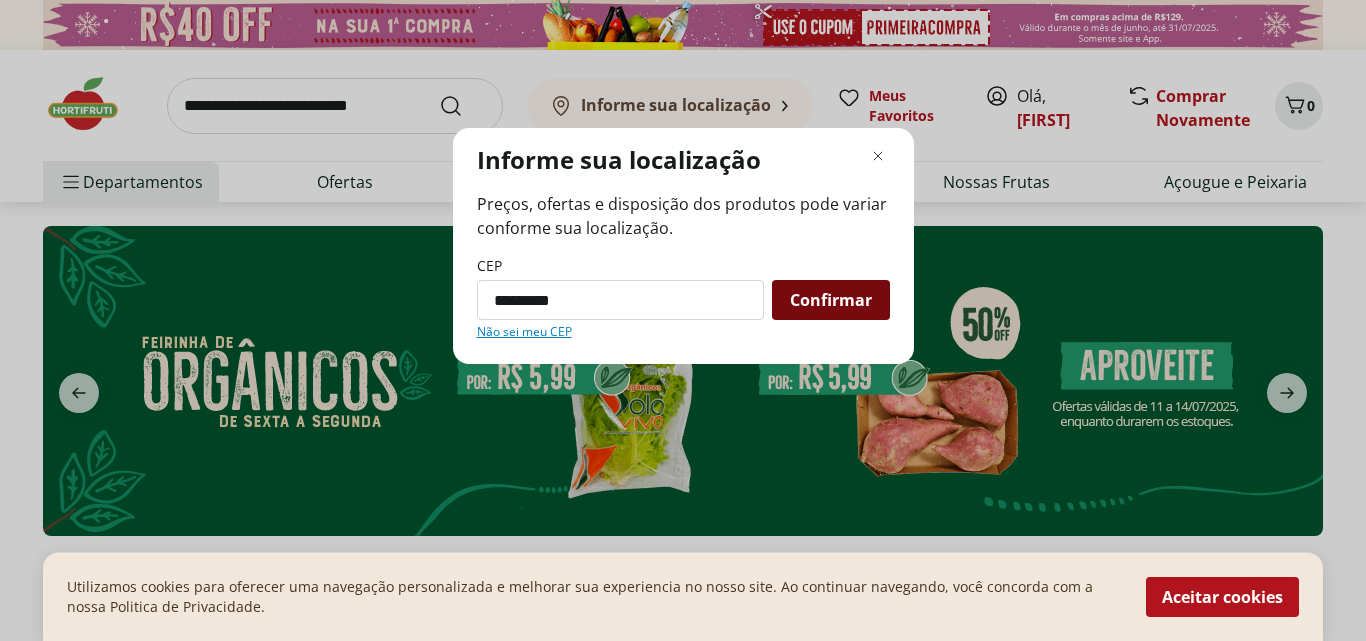 type on "*********" 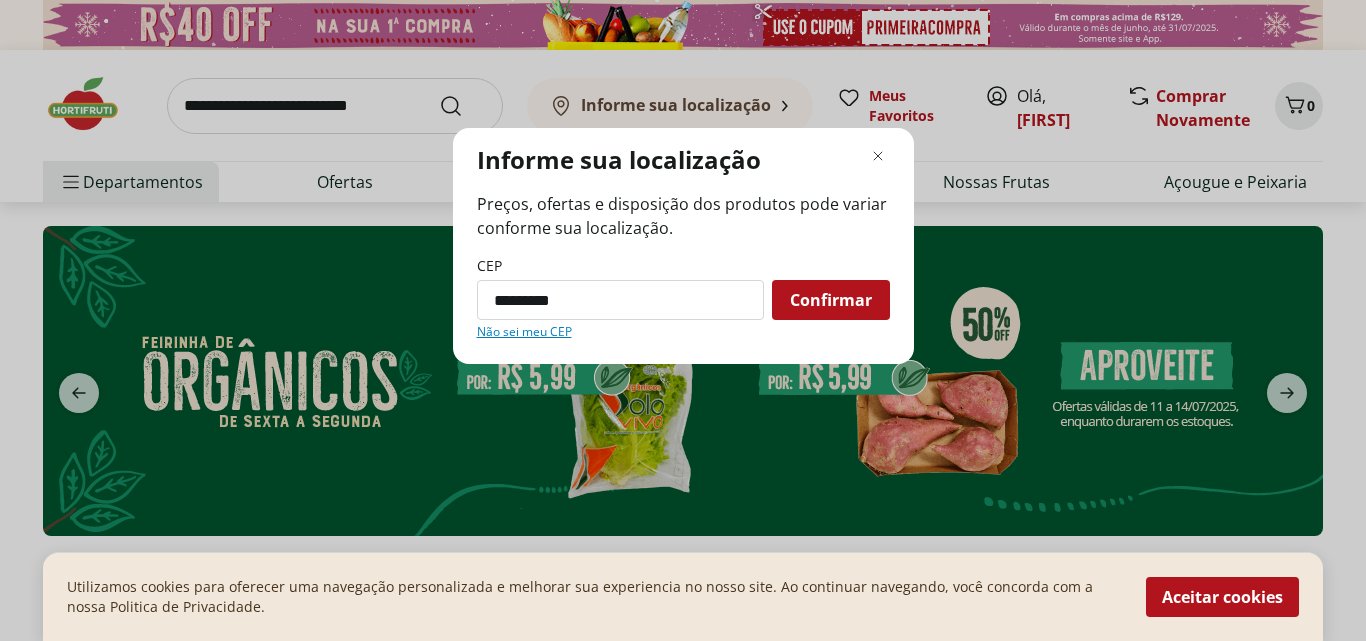 click on "Confirmar" at bounding box center [831, 300] 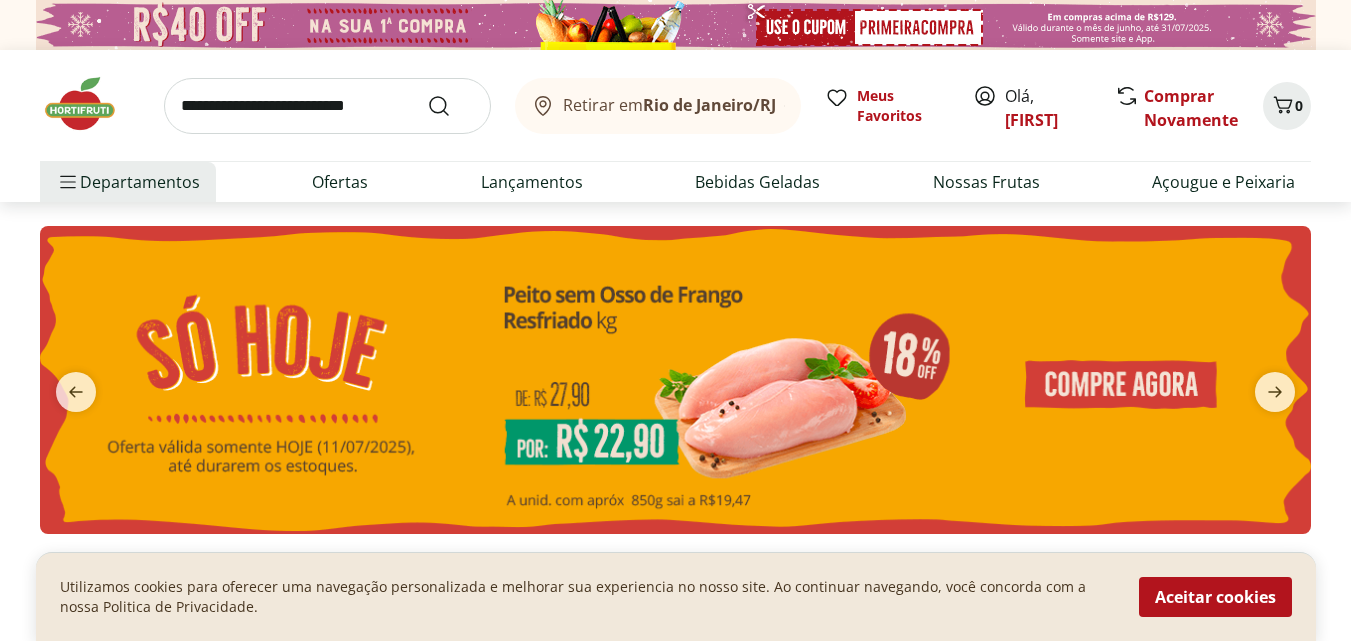 click on "Retirar em  Rio de Janeiro/RJ" at bounding box center (669, 105) 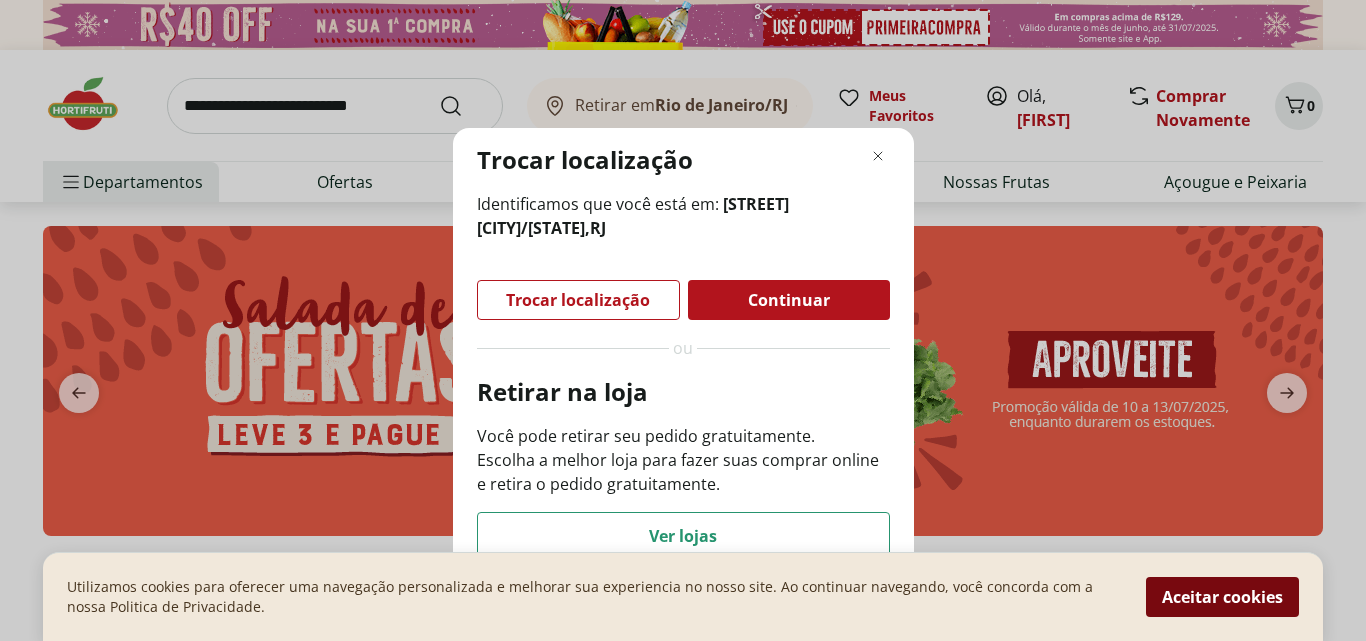 click on "Aceitar cookies" at bounding box center (1222, 597) 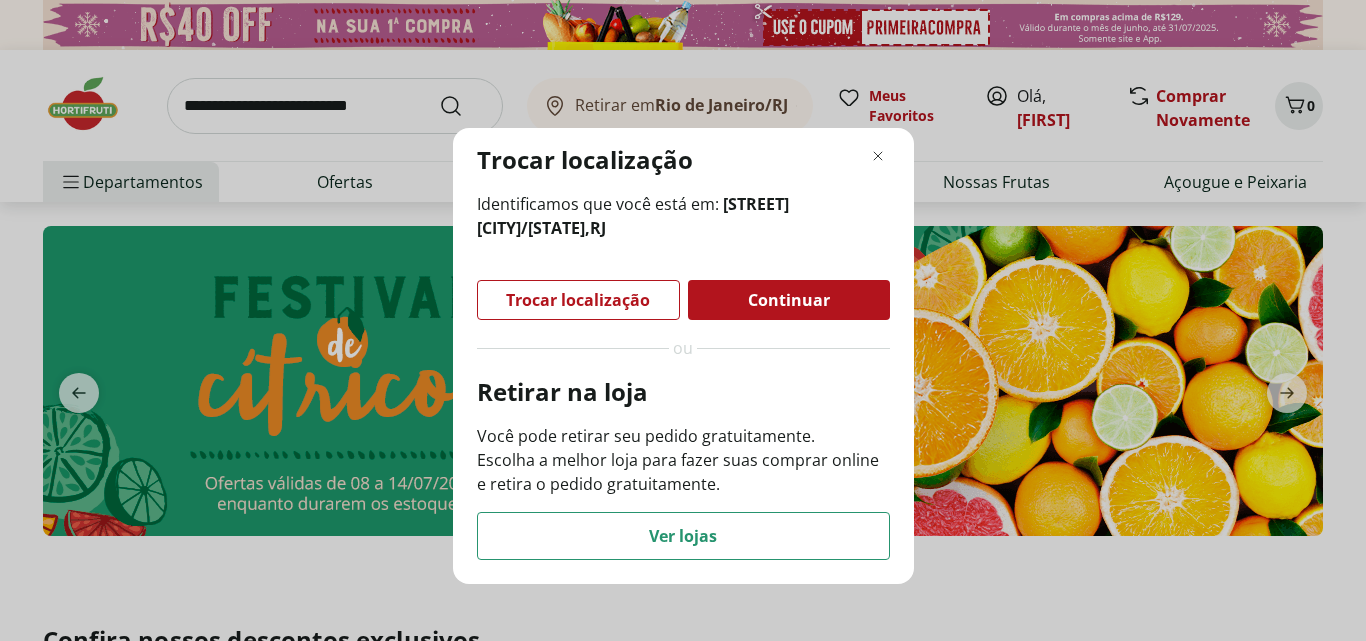 click on "Continuar" at bounding box center (789, 300) 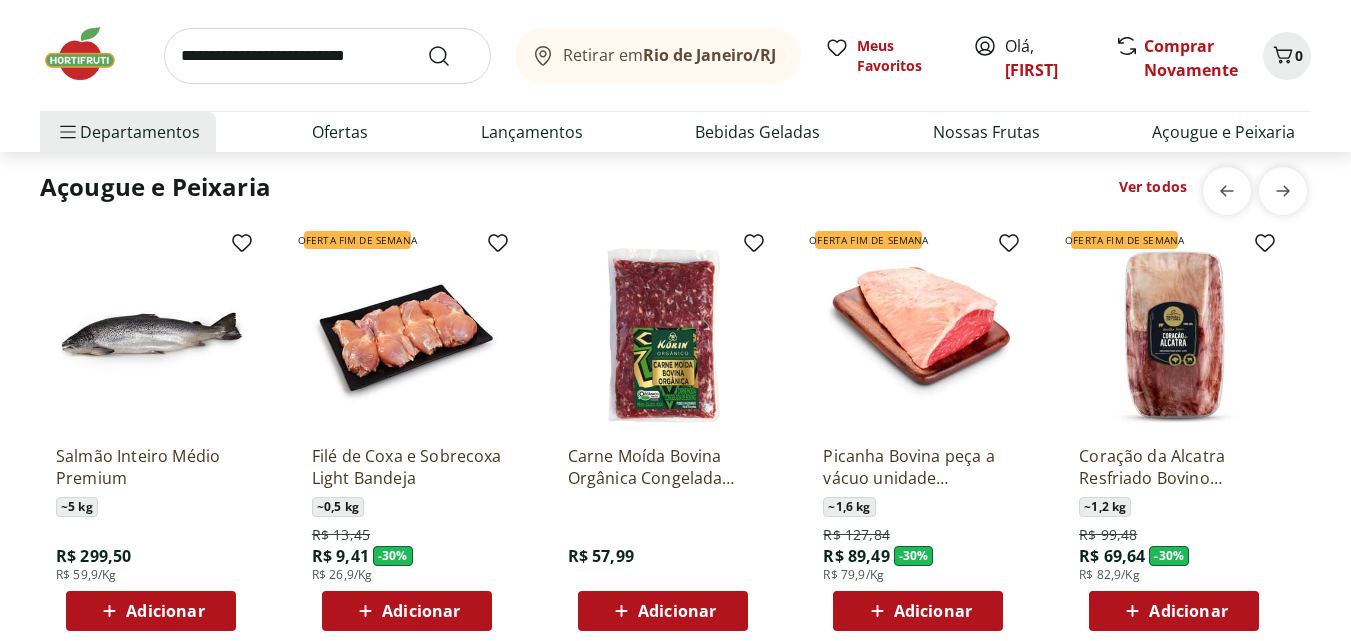 scroll, scrollTop: 2200, scrollLeft: 0, axis: vertical 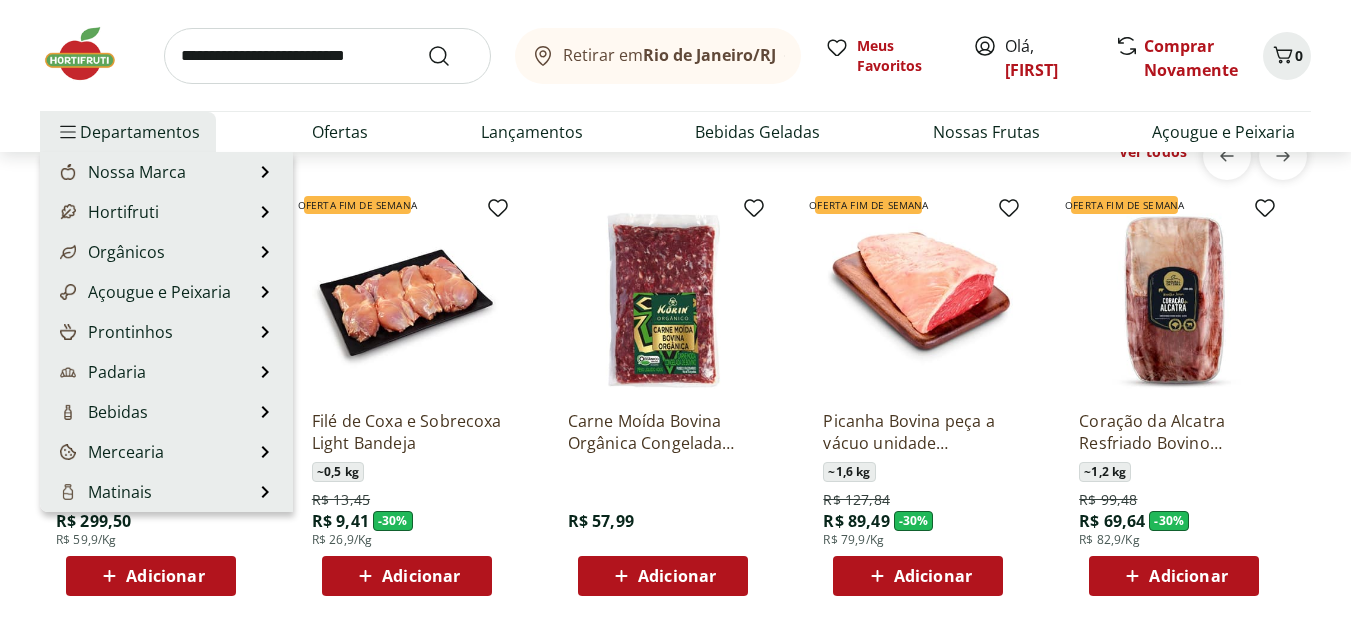 click on "Departamentos" at bounding box center [128, 132] 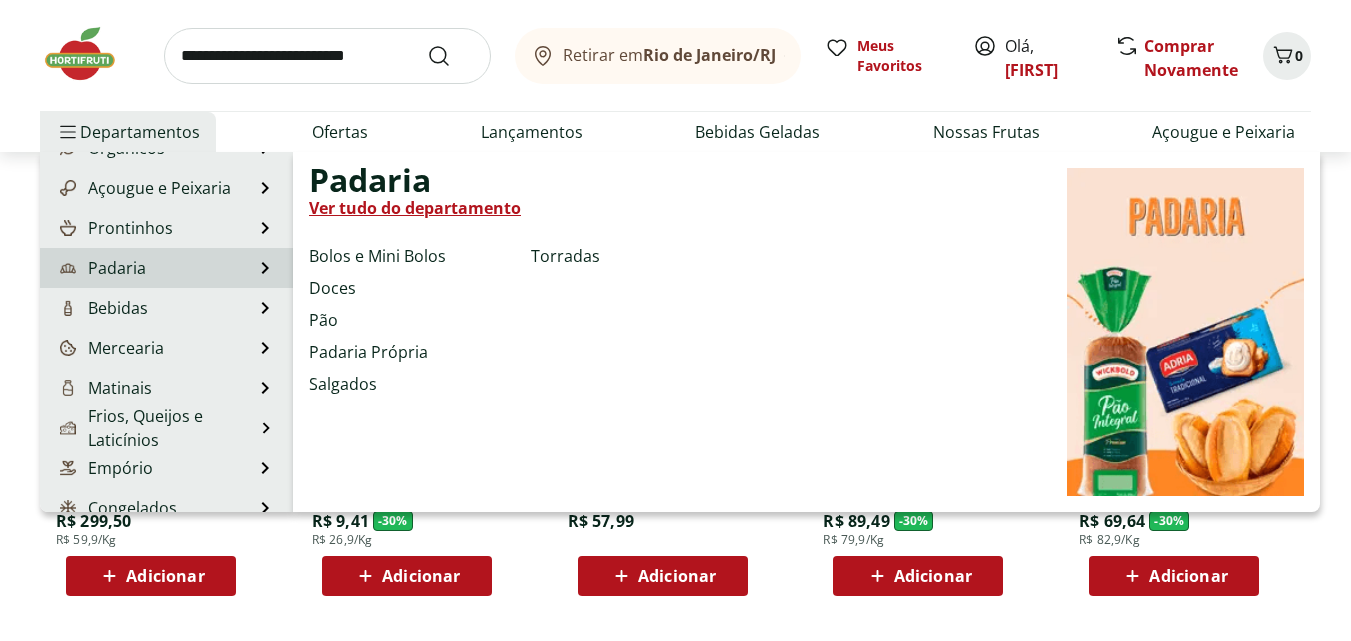 scroll, scrollTop: 200, scrollLeft: 0, axis: vertical 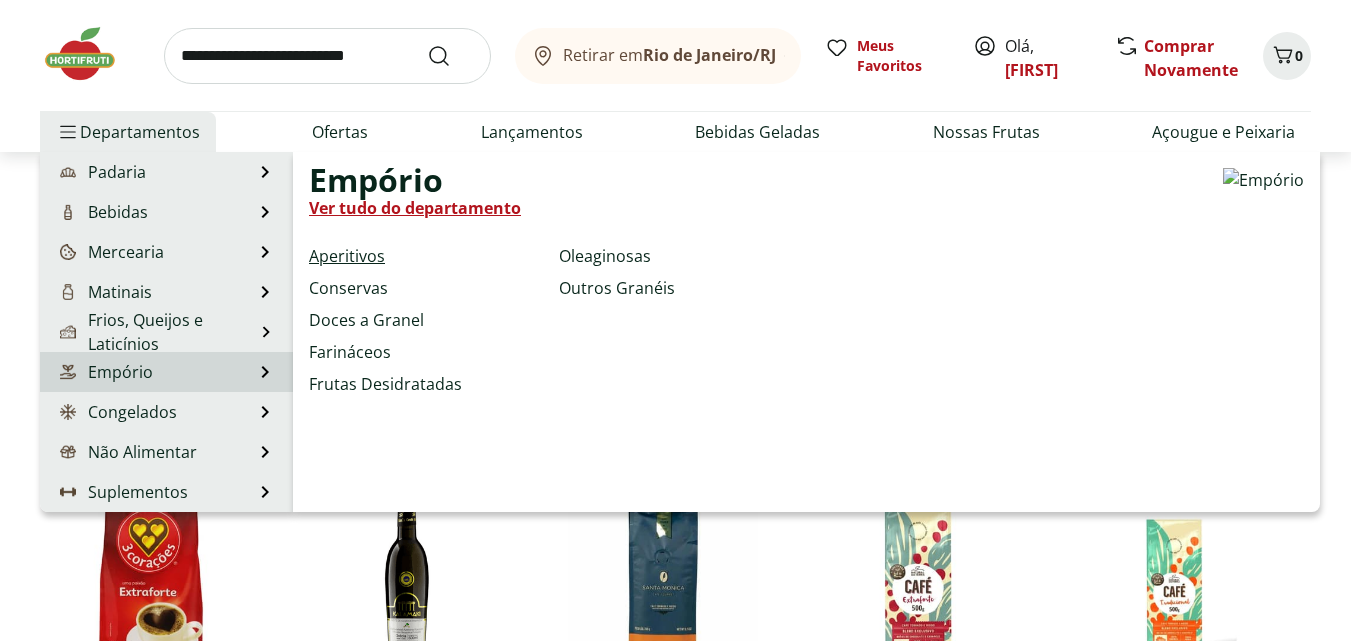 click on "Aperitivos" at bounding box center (347, 256) 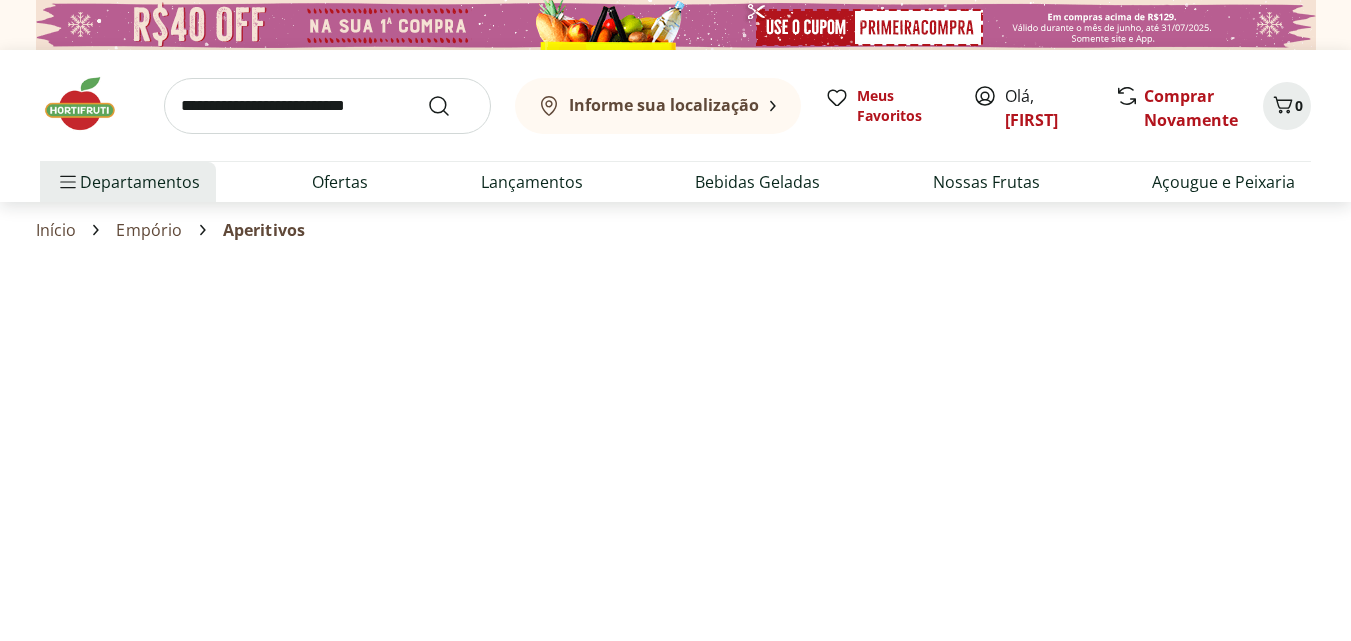 select on "**********" 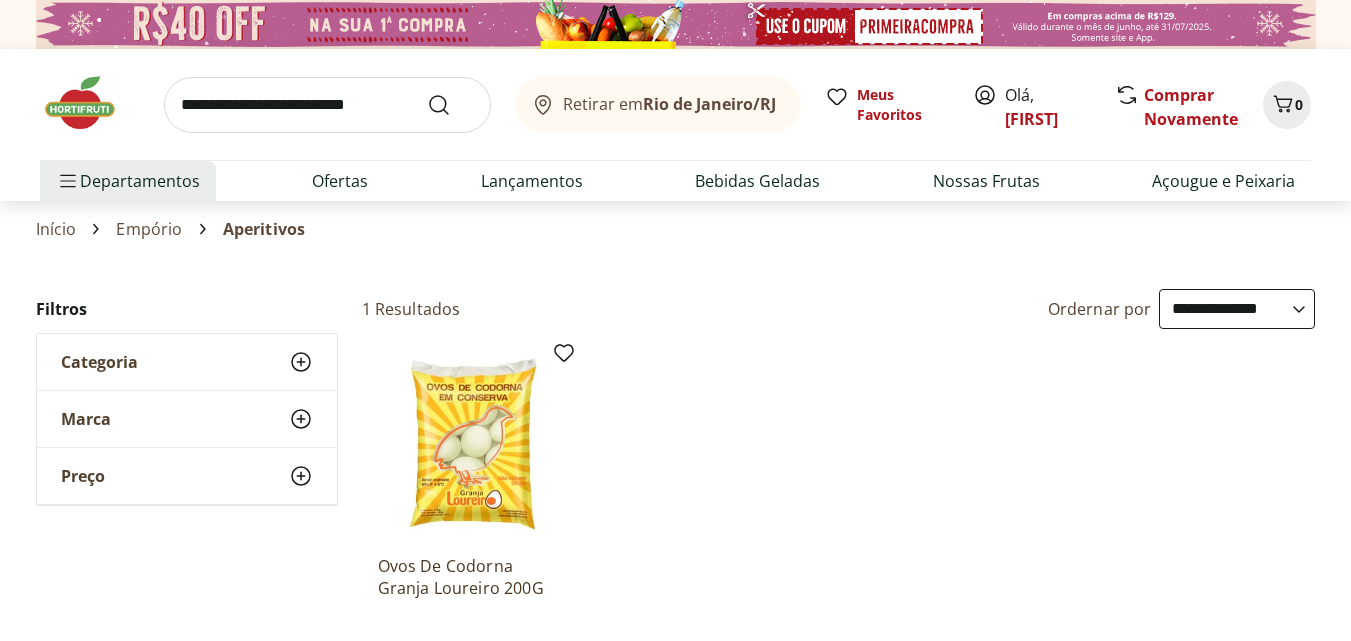 scroll, scrollTop: 0, scrollLeft: 0, axis: both 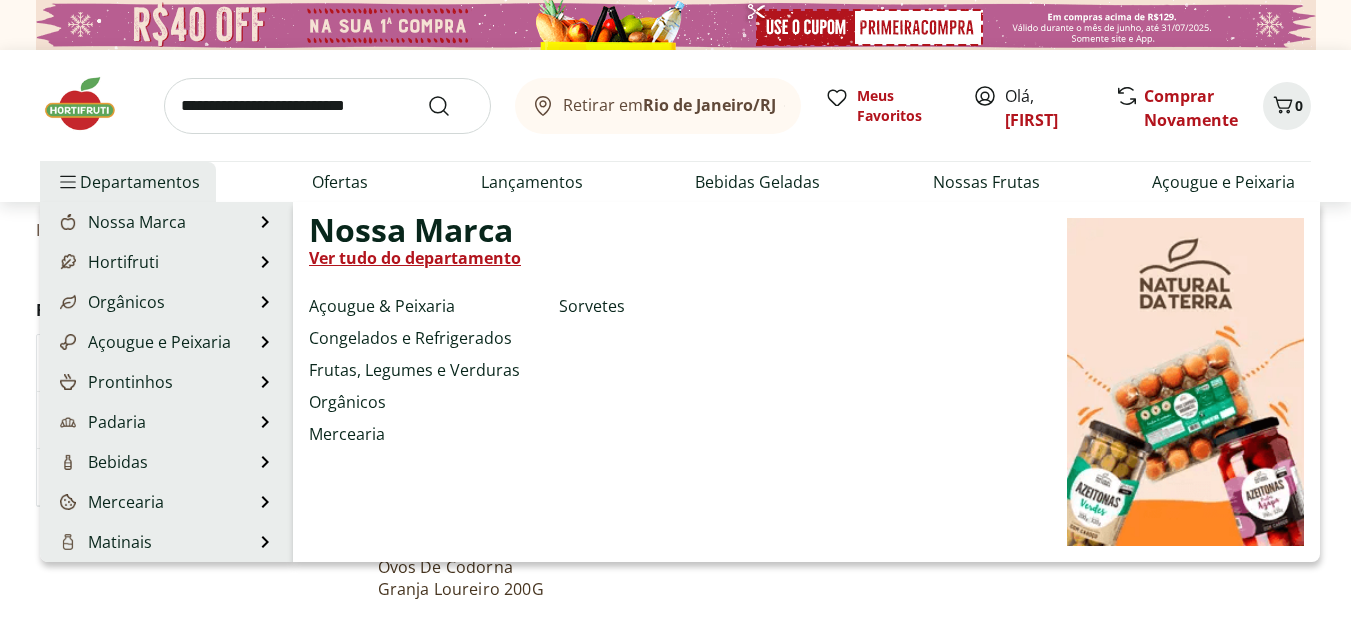 click on "Departamentos" at bounding box center (128, 182) 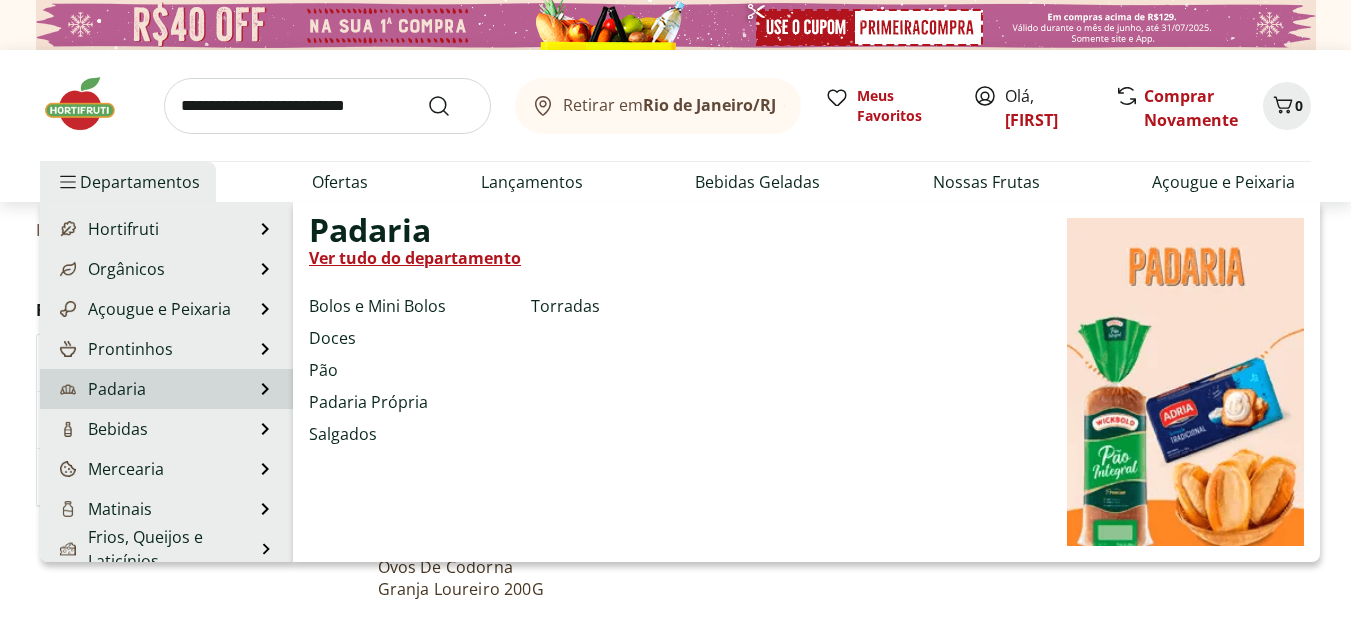 scroll, scrollTop: 0, scrollLeft: 0, axis: both 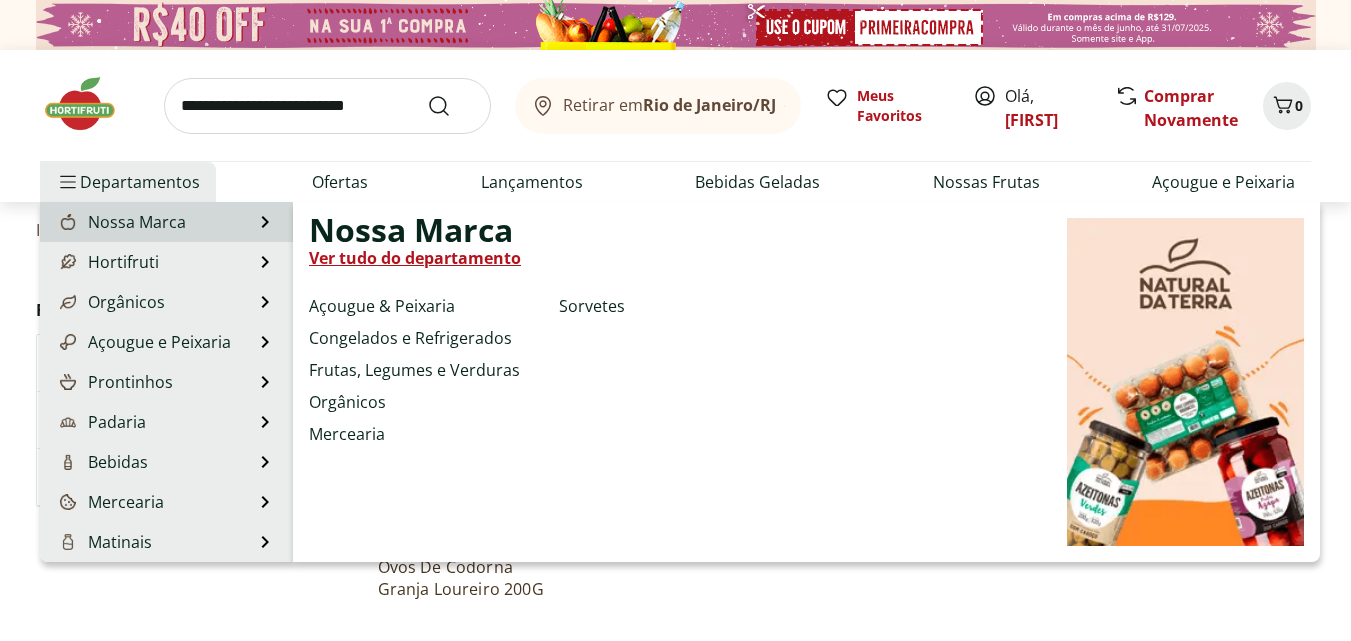 click on "Nossa Marca" at bounding box center (121, 222) 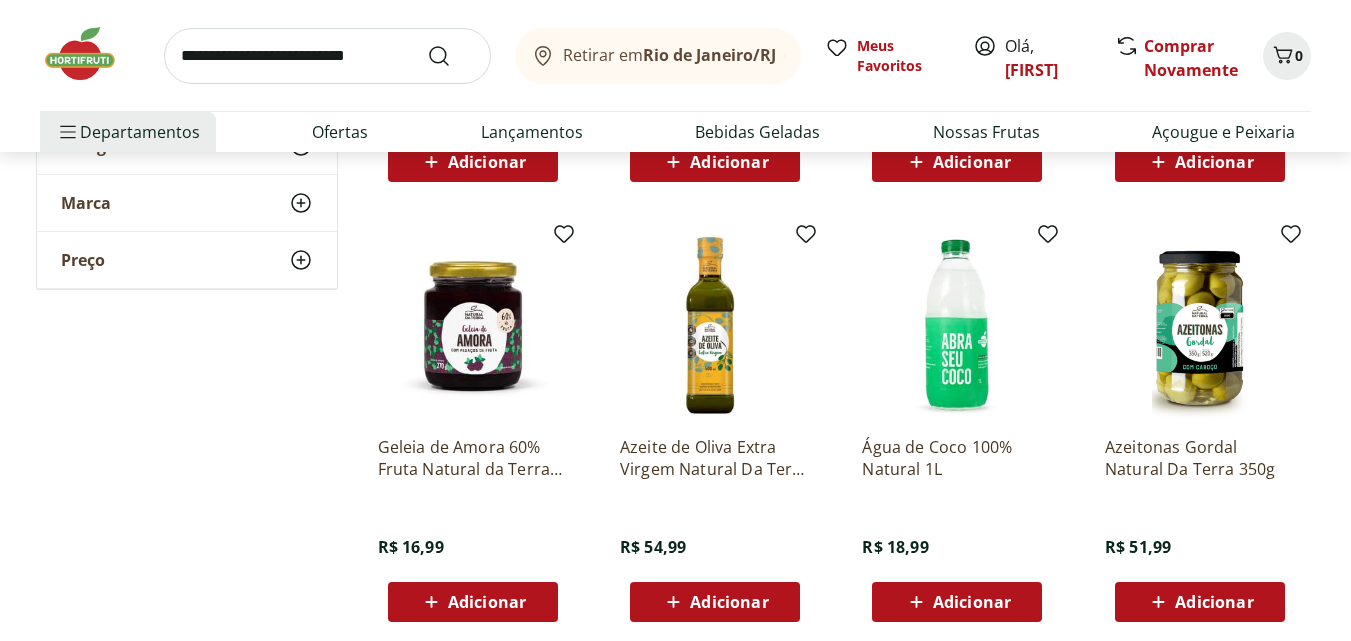 scroll, scrollTop: 1200, scrollLeft: 0, axis: vertical 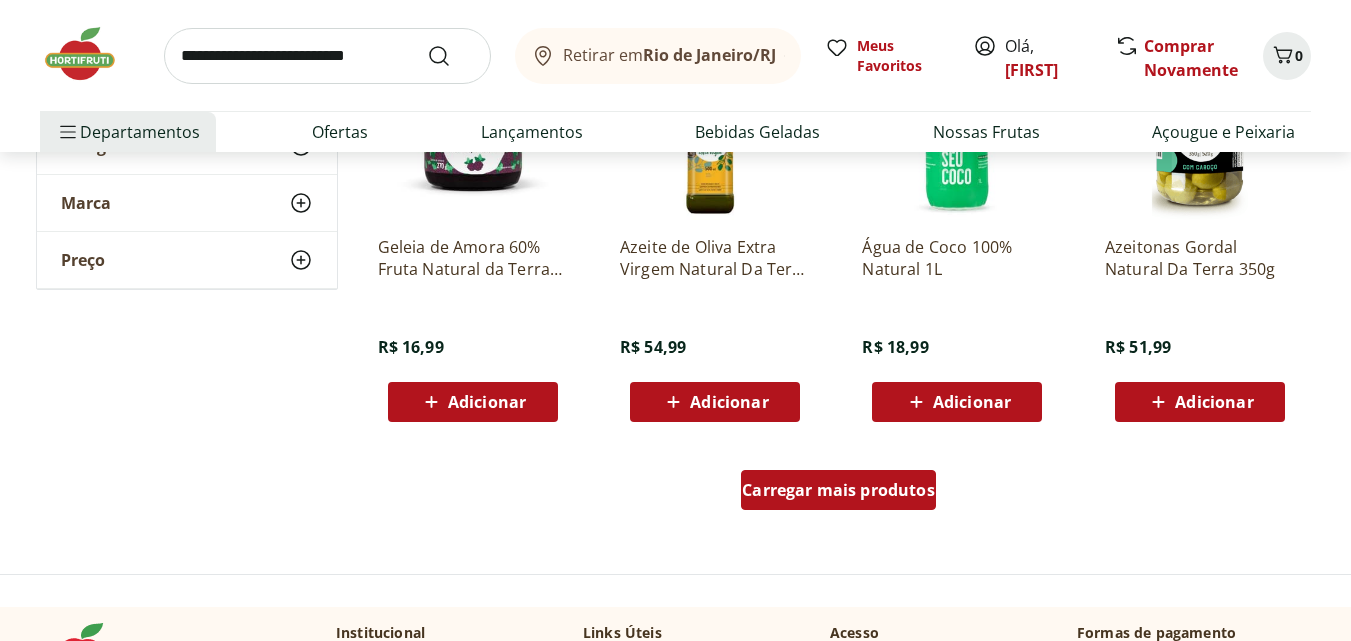 click on "Carregar mais produtos" at bounding box center [838, 490] 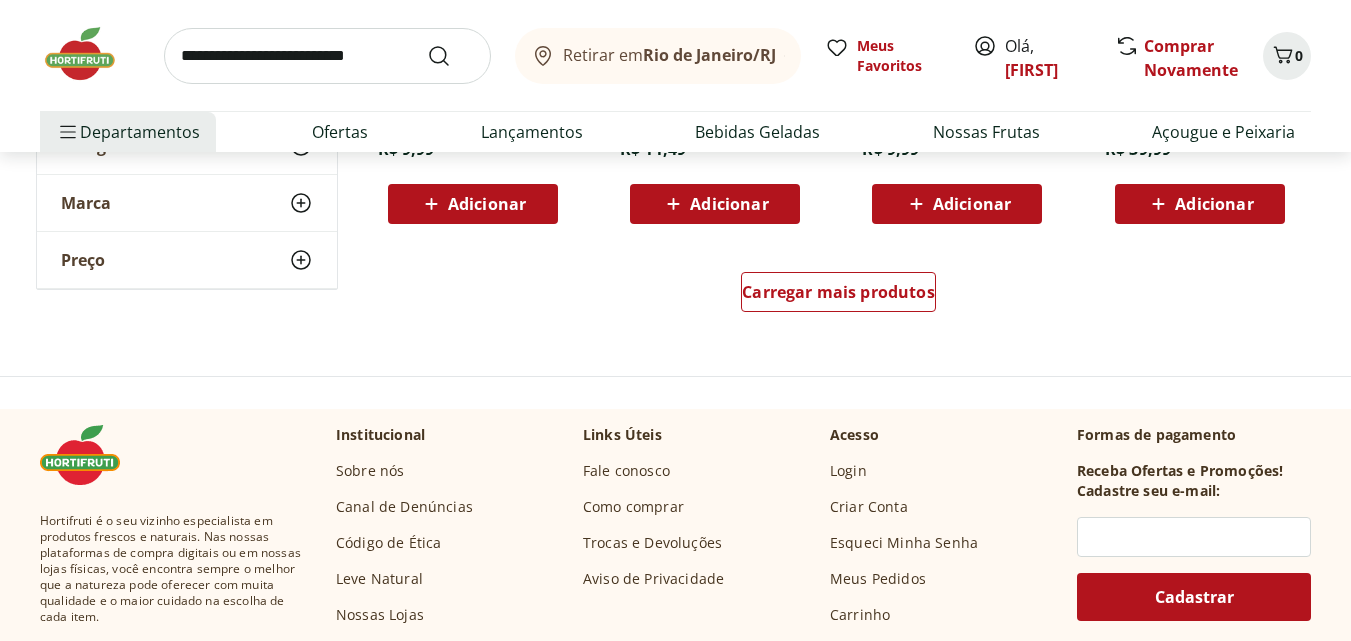 scroll, scrollTop: 2700, scrollLeft: 0, axis: vertical 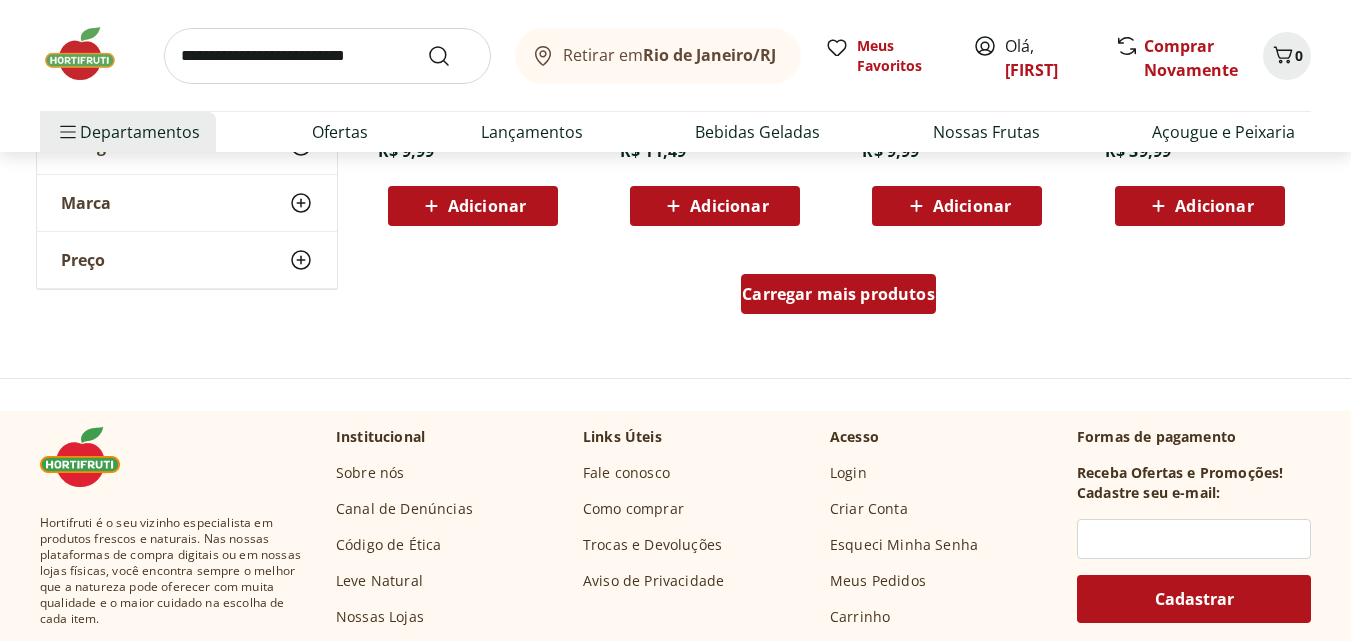 click on "Carregar mais produtos" at bounding box center (838, 294) 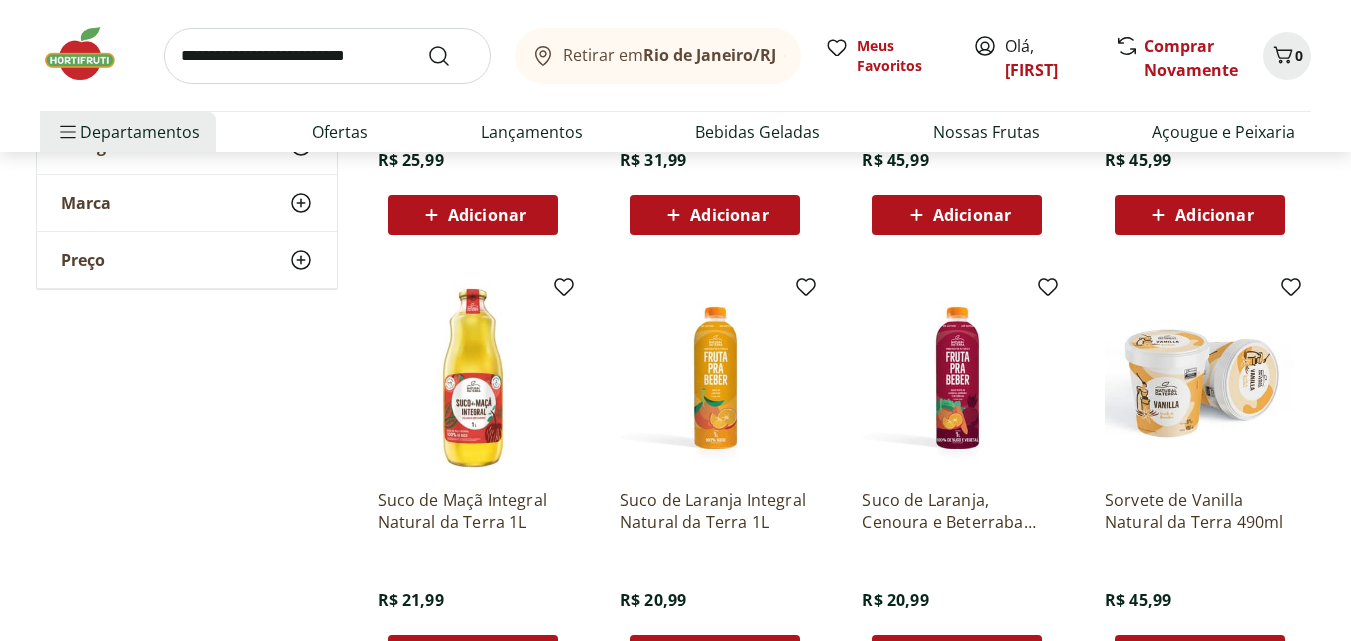 scroll, scrollTop: 3800, scrollLeft: 0, axis: vertical 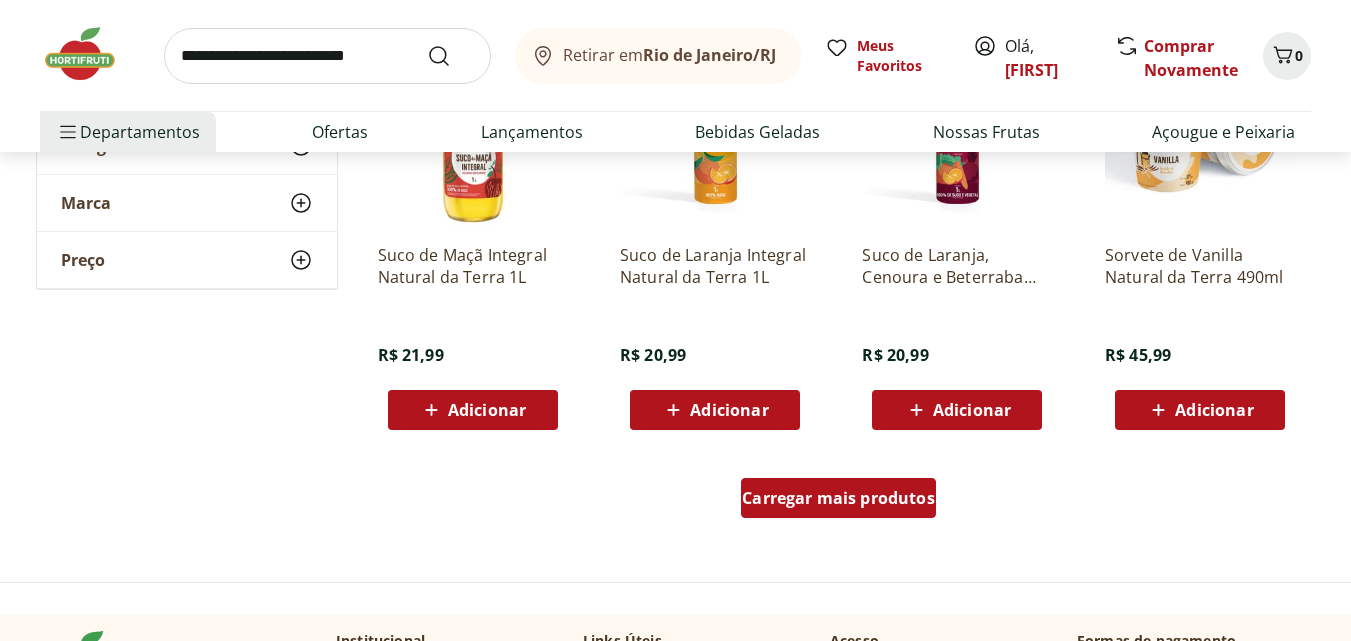 click on "Carregar mais produtos" at bounding box center (838, 498) 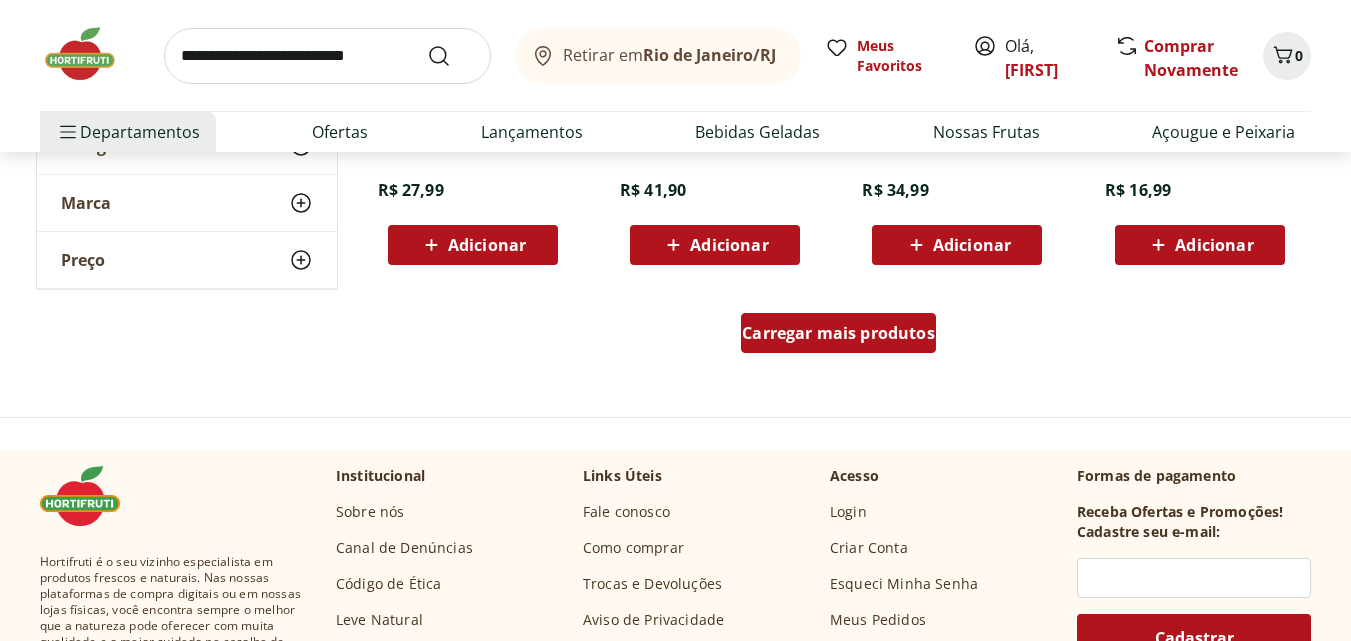 scroll, scrollTop: 5300, scrollLeft: 0, axis: vertical 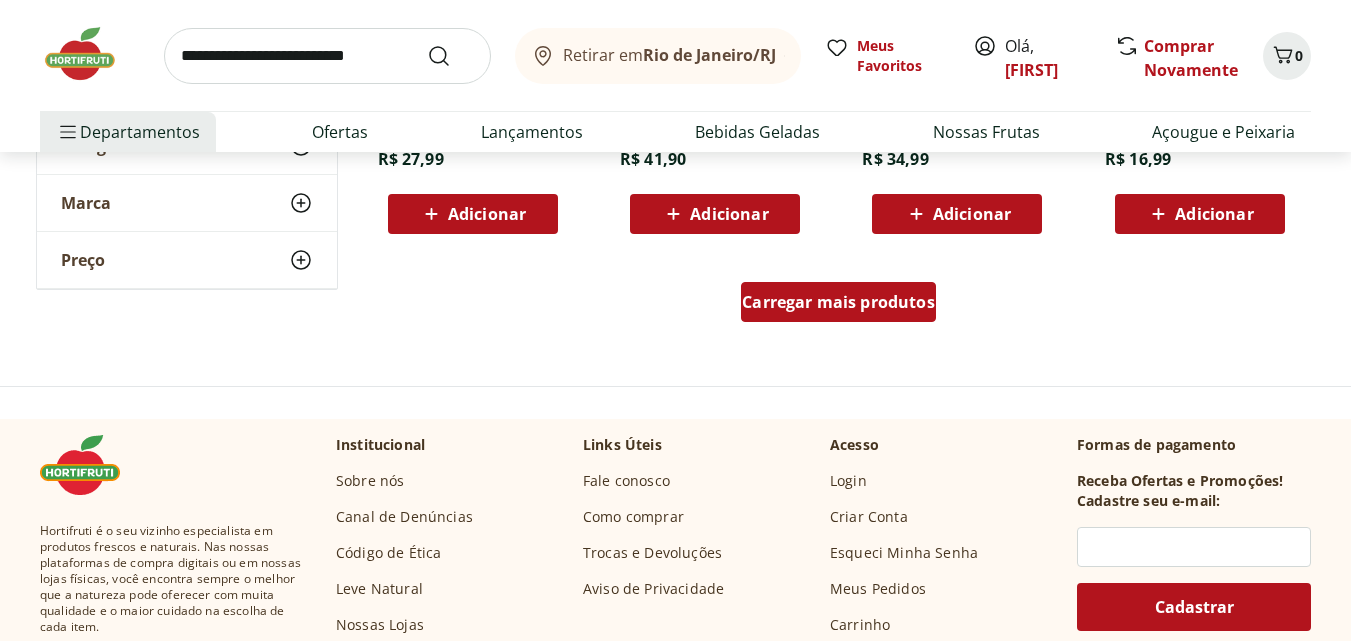 click on "Carregar mais produtos" at bounding box center (838, 302) 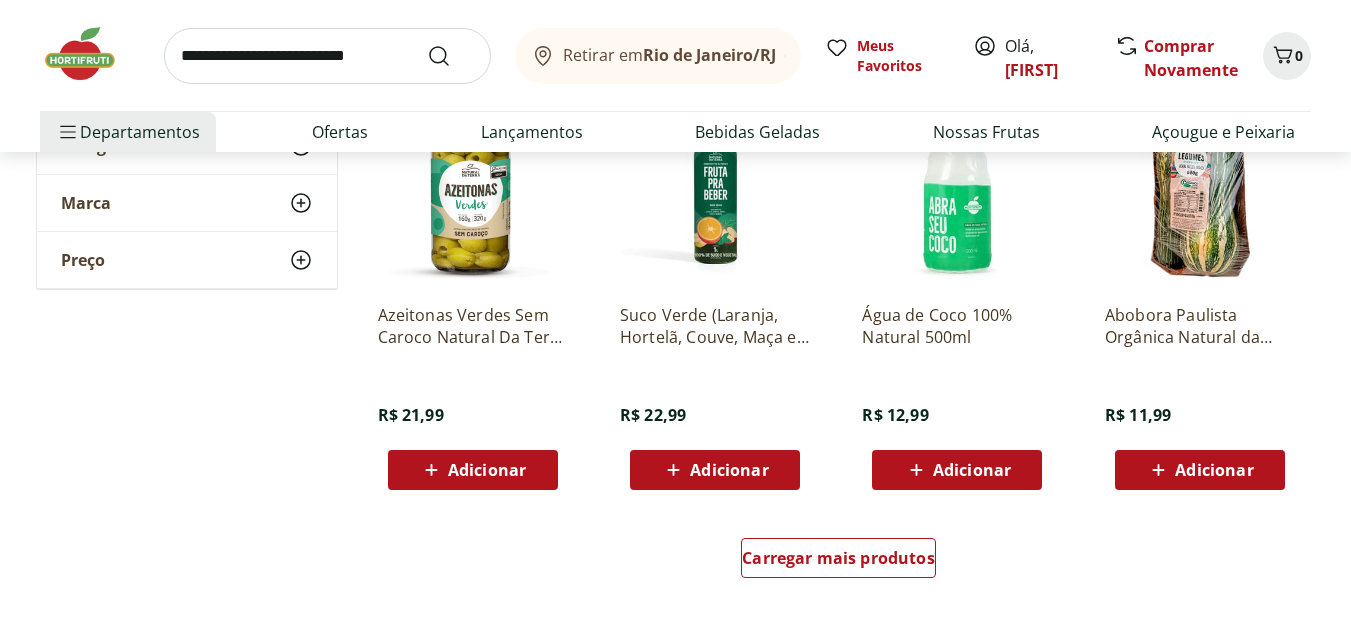 scroll, scrollTop: 6500, scrollLeft: 0, axis: vertical 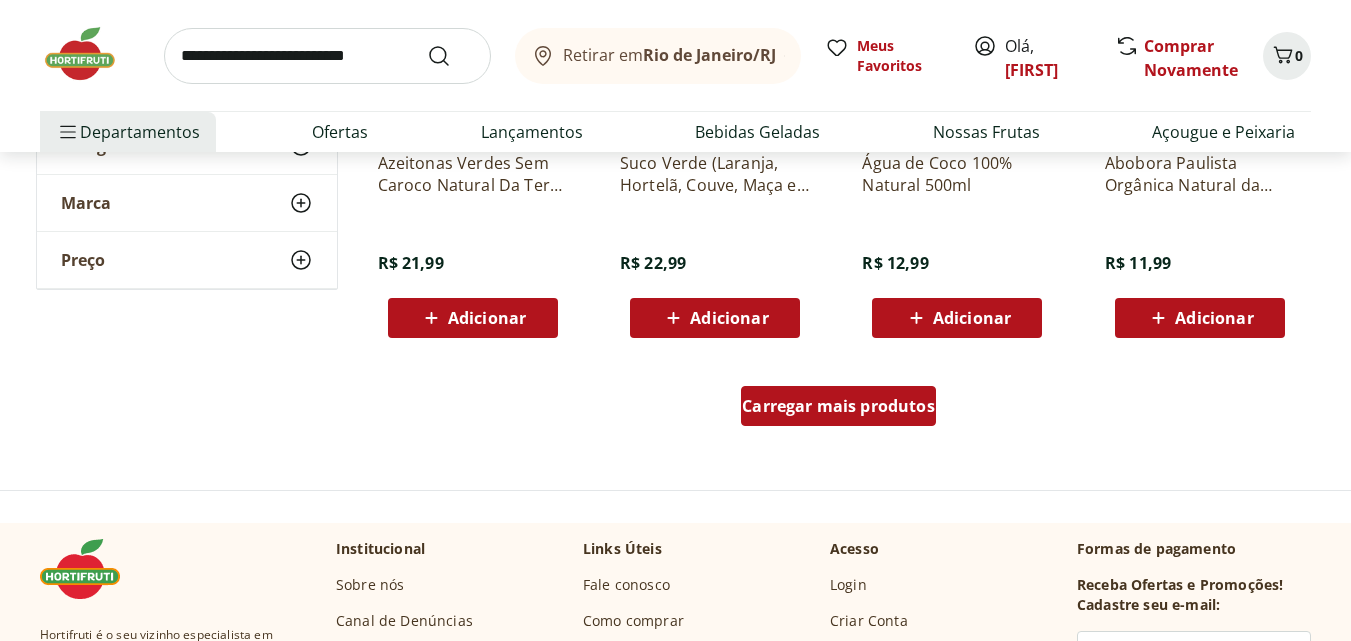click on "Carregar mais produtos" at bounding box center [838, 406] 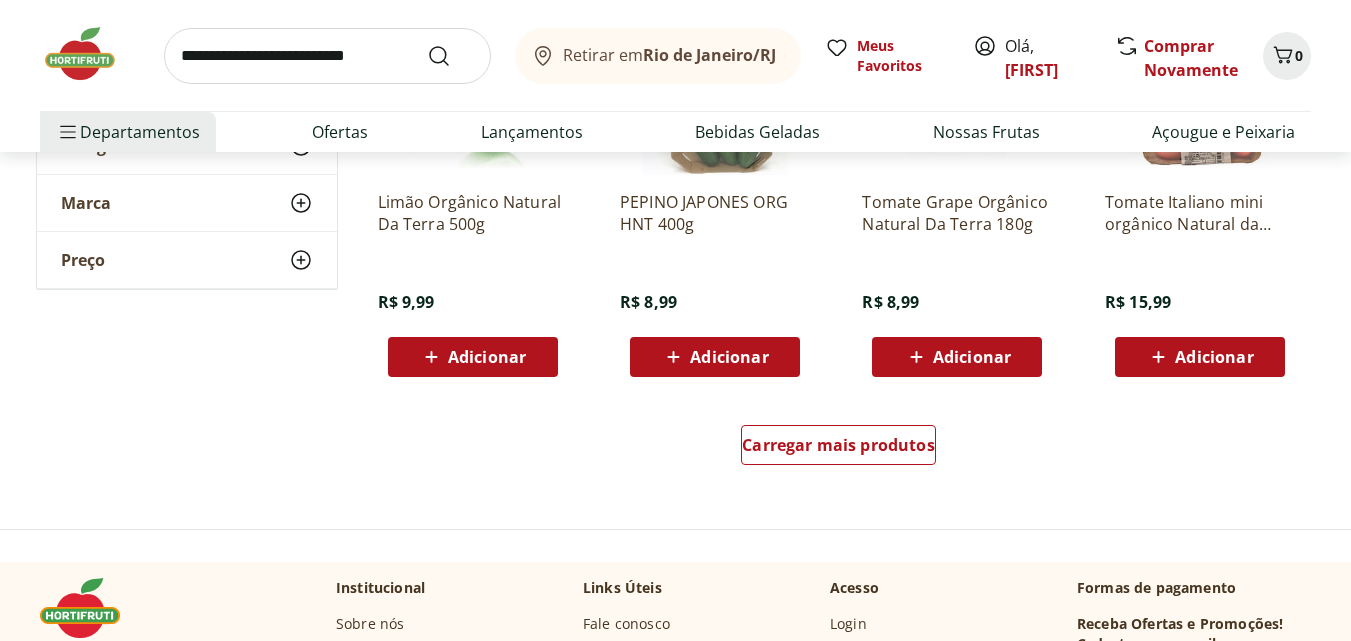 scroll, scrollTop: 7800, scrollLeft: 0, axis: vertical 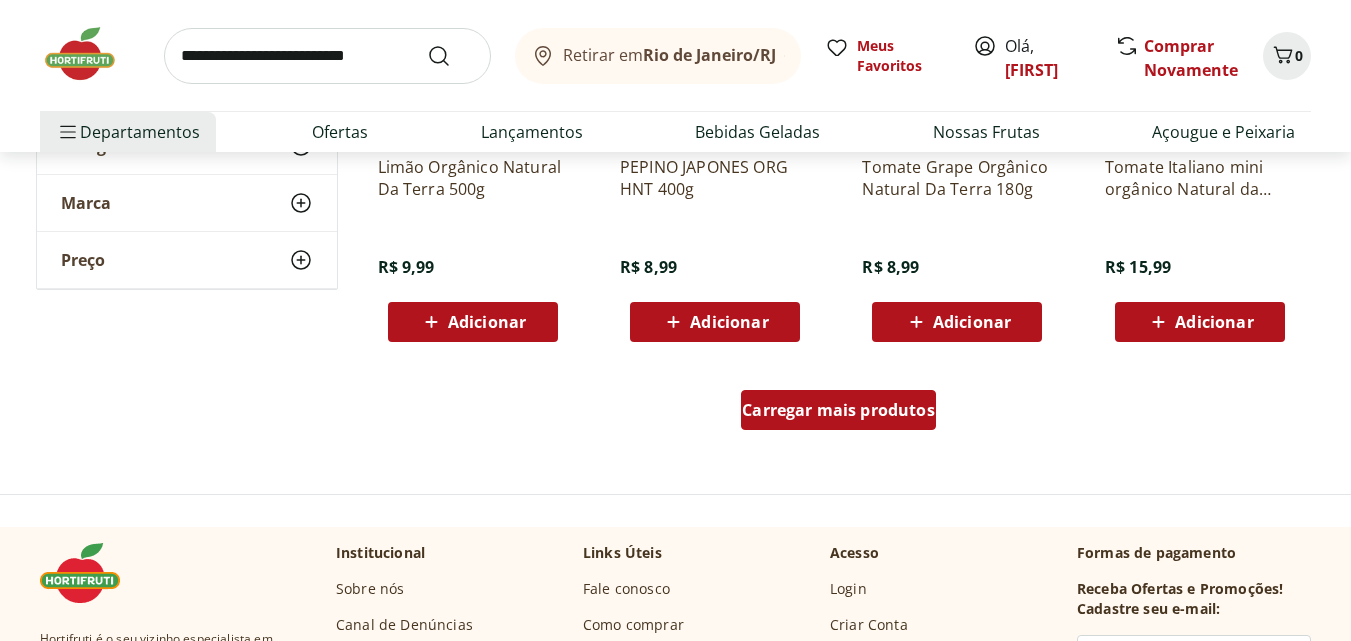 click on "Carregar mais produtos" at bounding box center (838, 410) 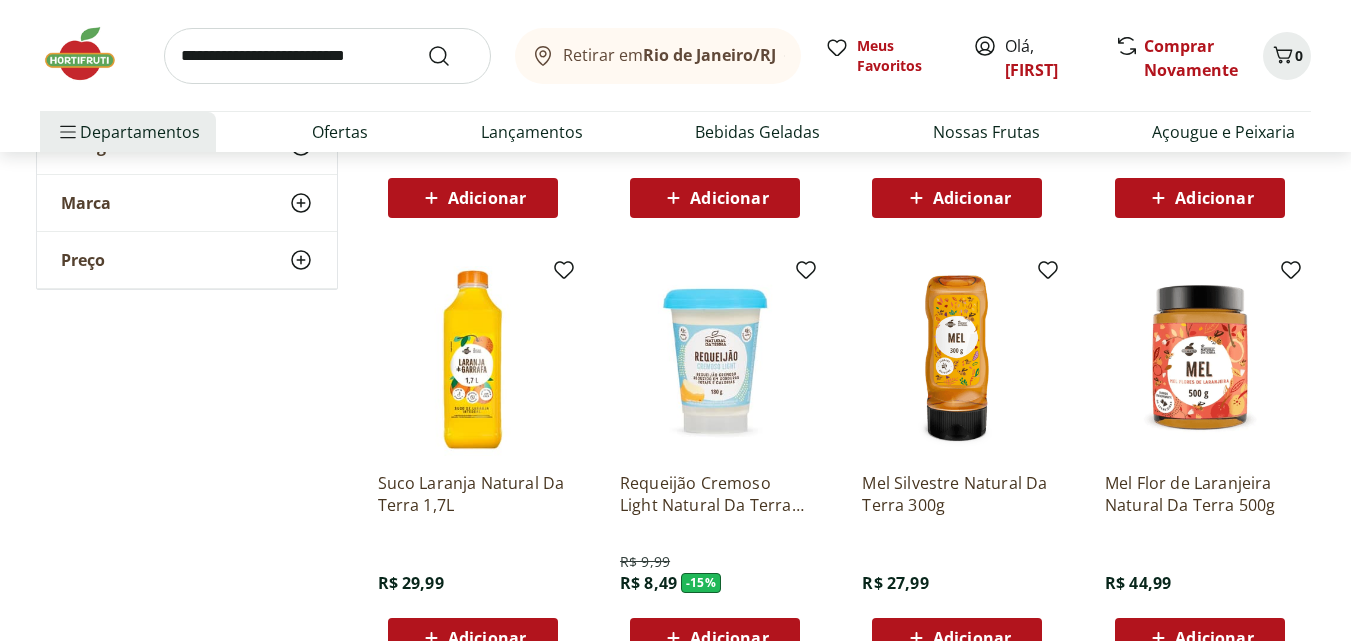 scroll, scrollTop: 9000, scrollLeft: 0, axis: vertical 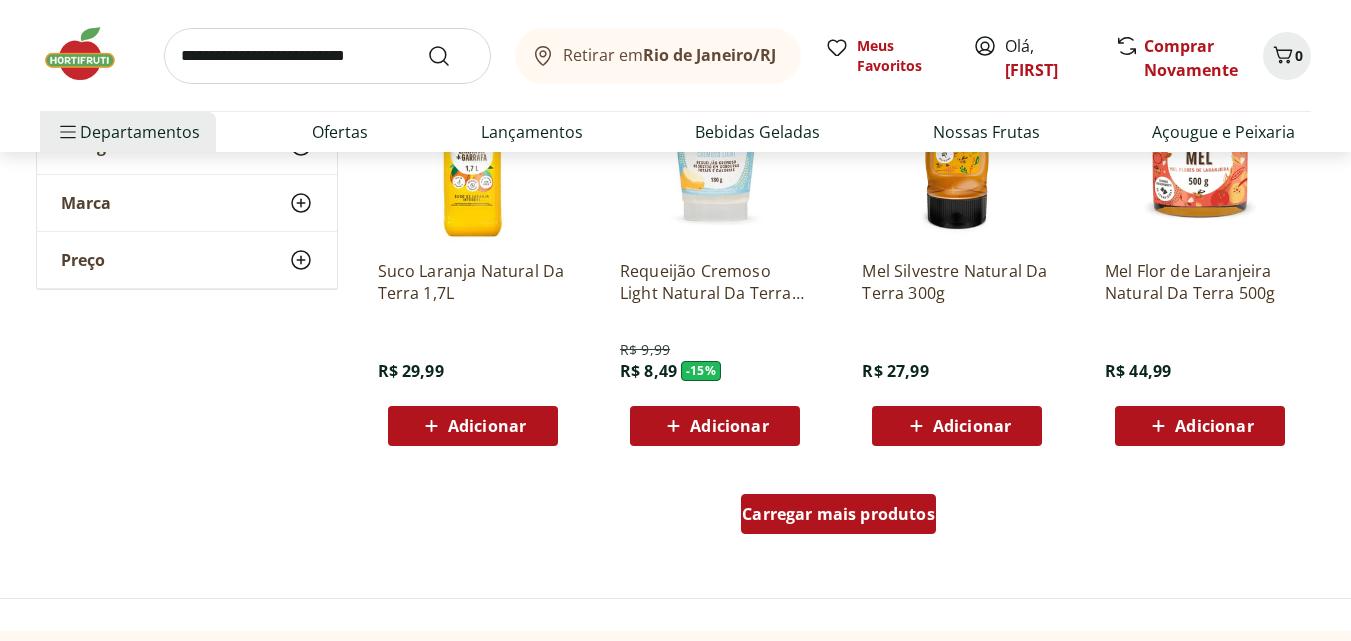 click on "Carregar mais produtos" at bounding box center [838, 514] 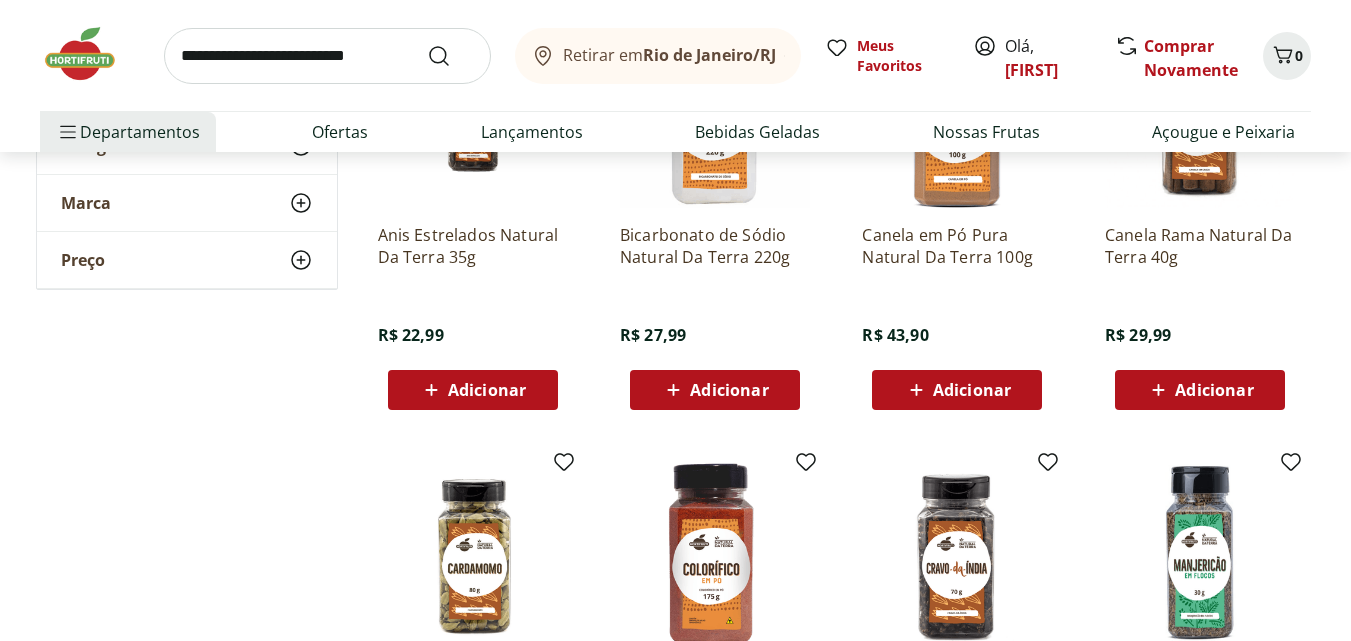 scroll, scrollTop: 10300, scrollLeft: 0, axis: vertical 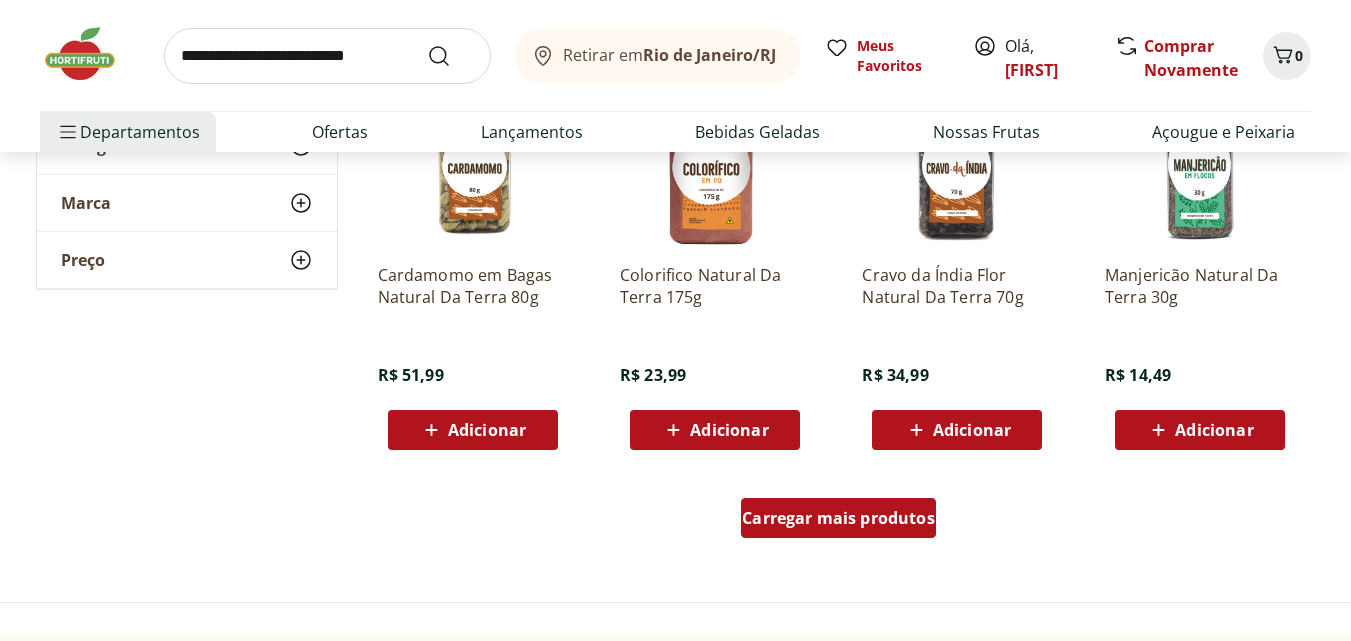 click on "Carregar mais produtos" at bounding box center [838, 518] 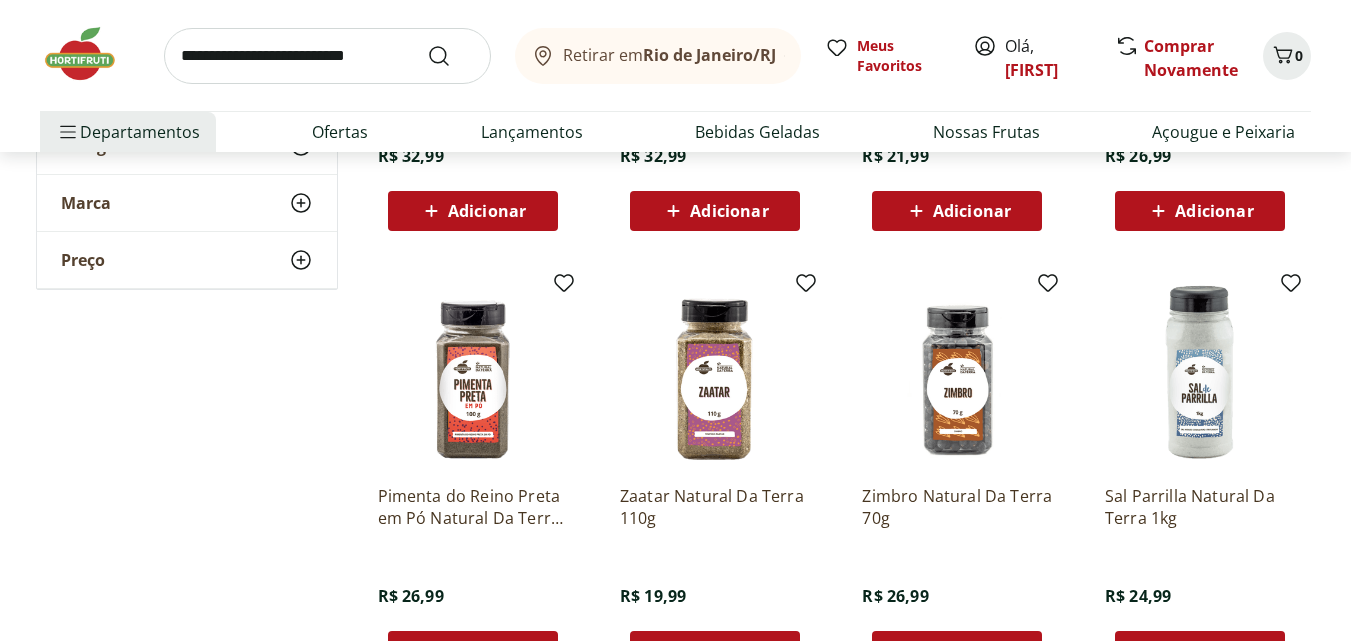 scroll, scrollTop: 11600, scrollLeft: 0, axis: vertical 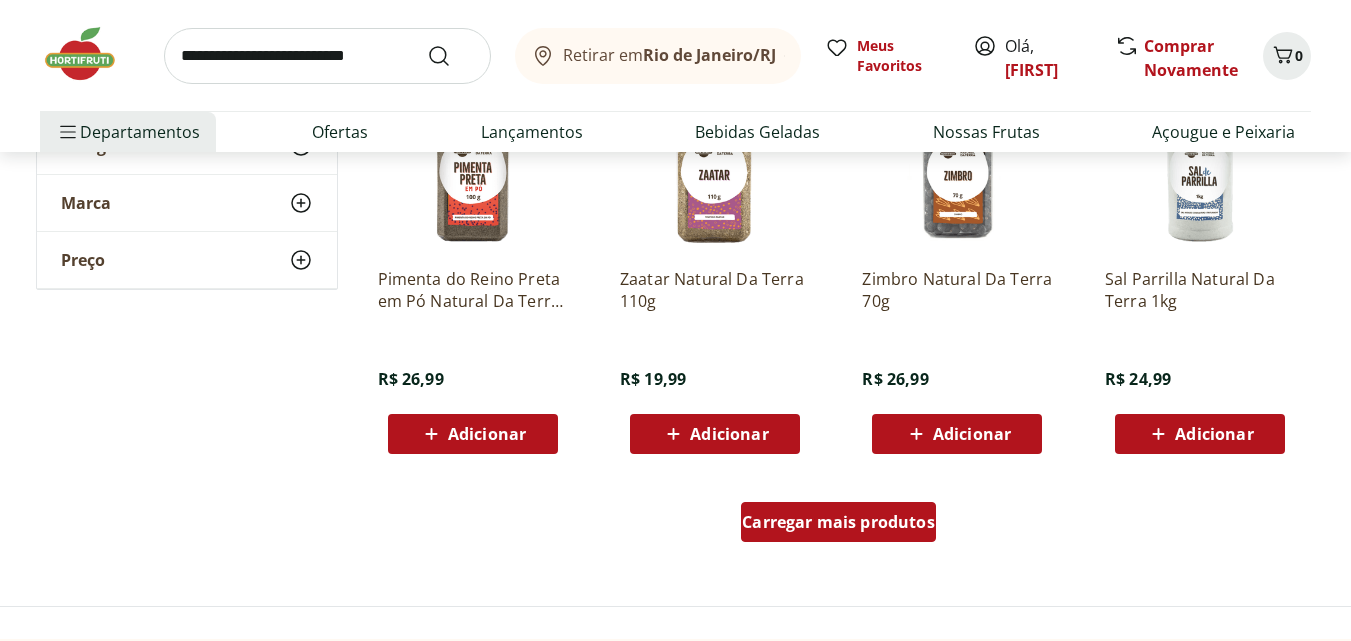 click on "Carregar mais produtos" at bounding box center (838, 522) 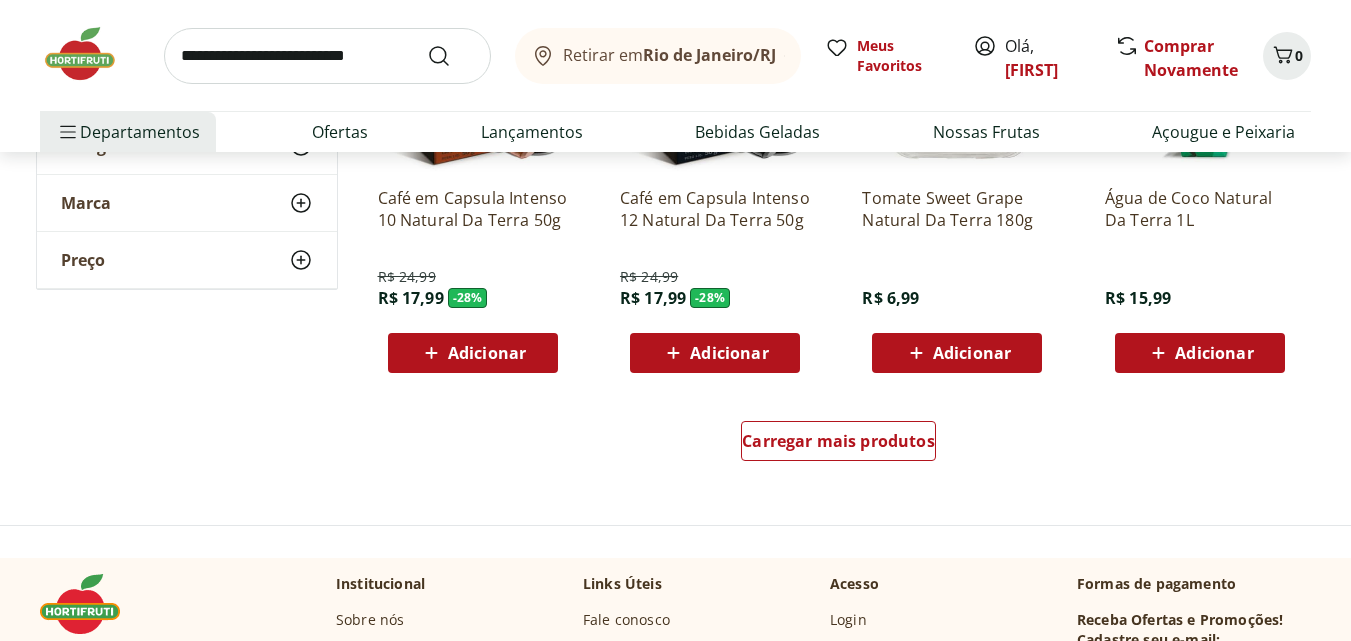 scroll, scrollTop: 13000, scrollLeft: 0, axis: vertical 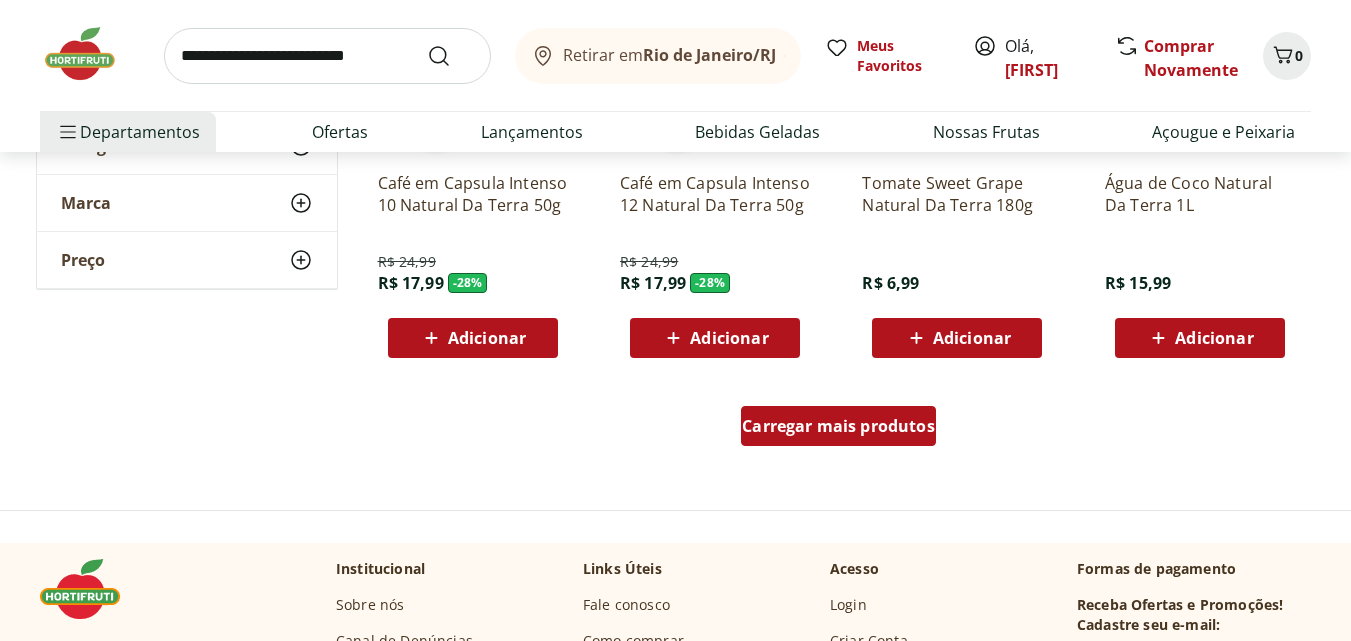 click on "Carregar mais produtos" at bounding box center [838, 426] 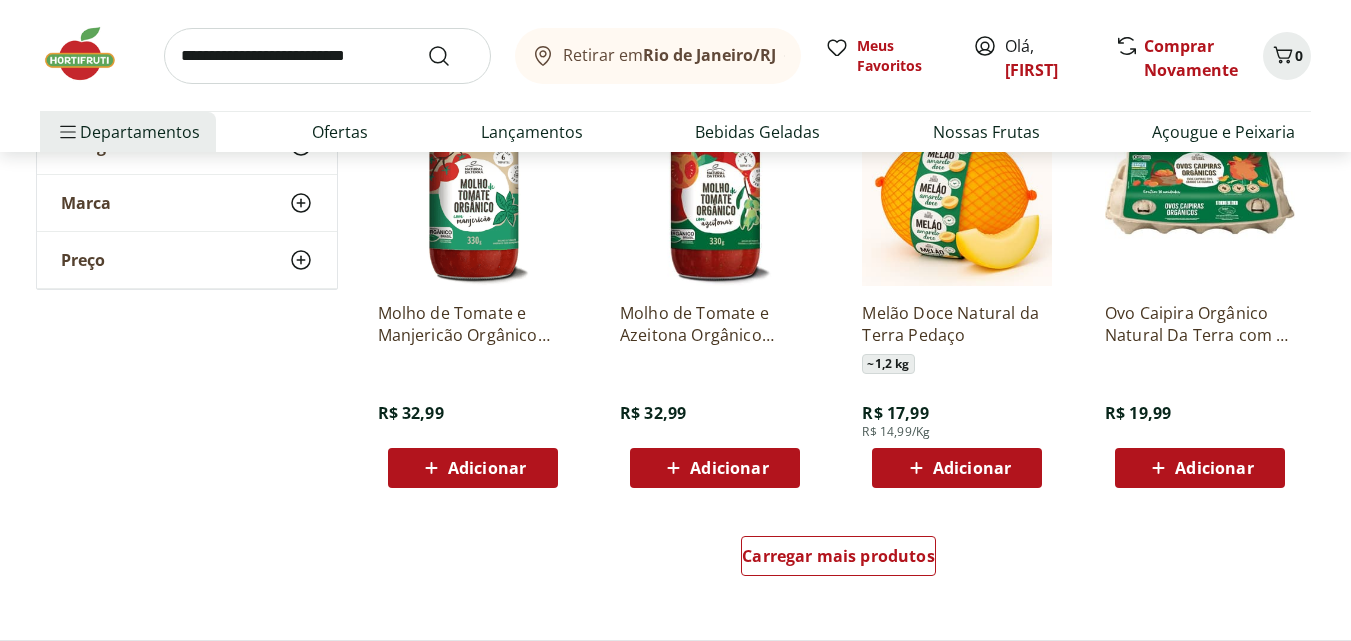 scroll, scrollTop: 14400, scrollLeft: 0, axis: vertical 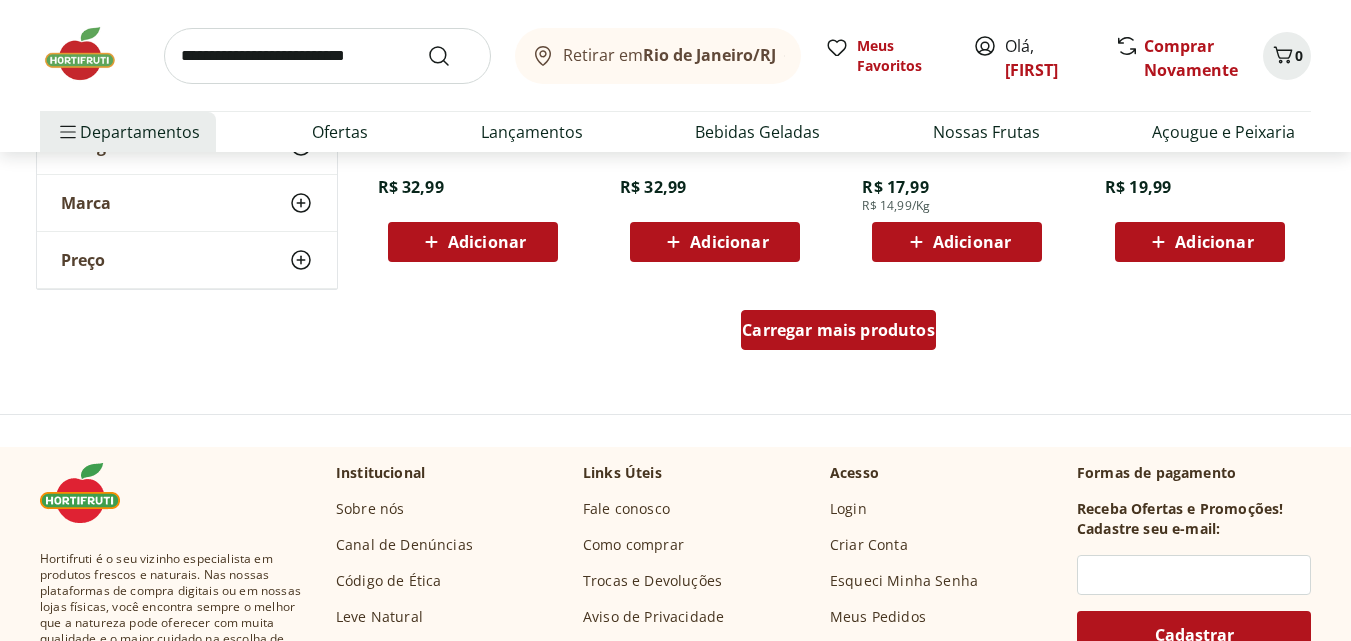 click on "Carregar mais produtos" at bounding box center [838, 330] 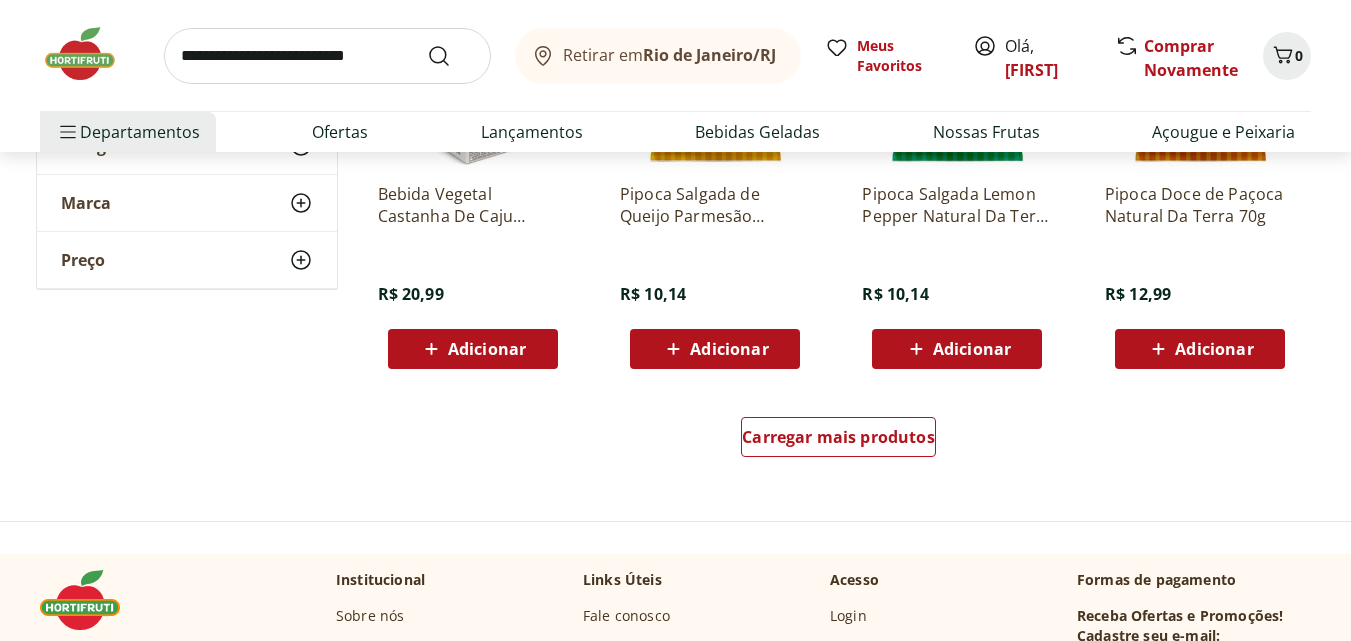 scroll, scrollTop: 15600, scrollLeft: 0, axis: vertical 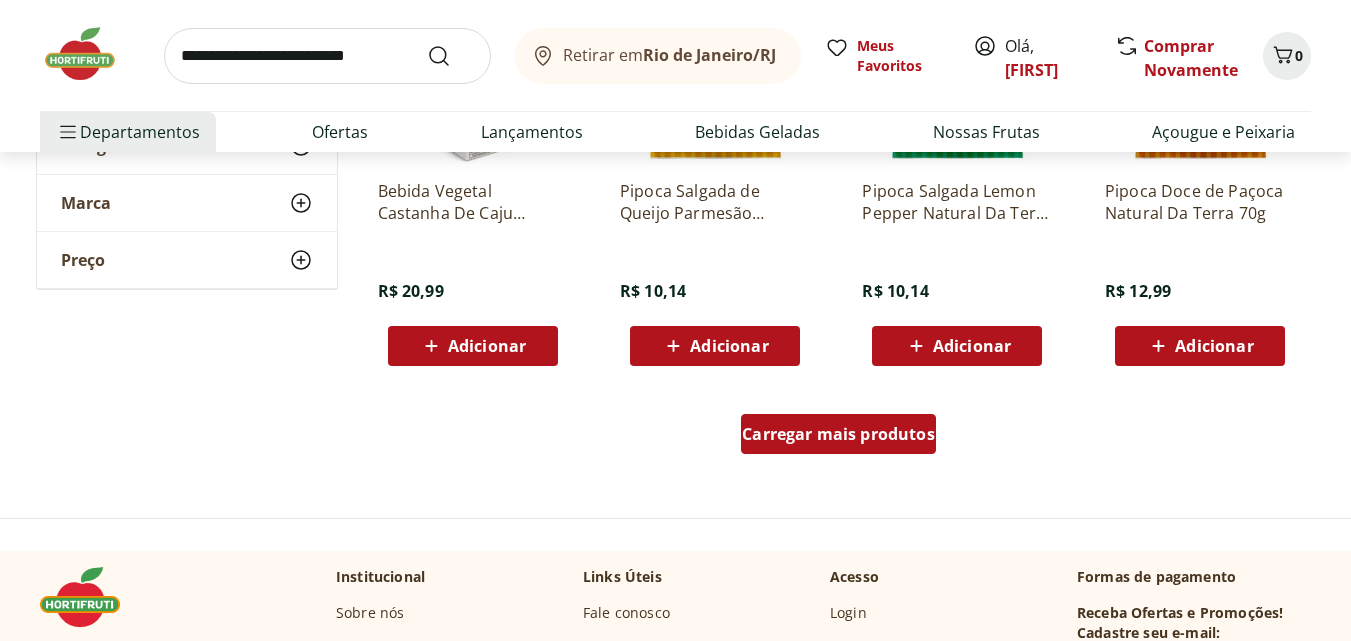 click on "Carregar mais produtos" at bounding box center (838, 434) 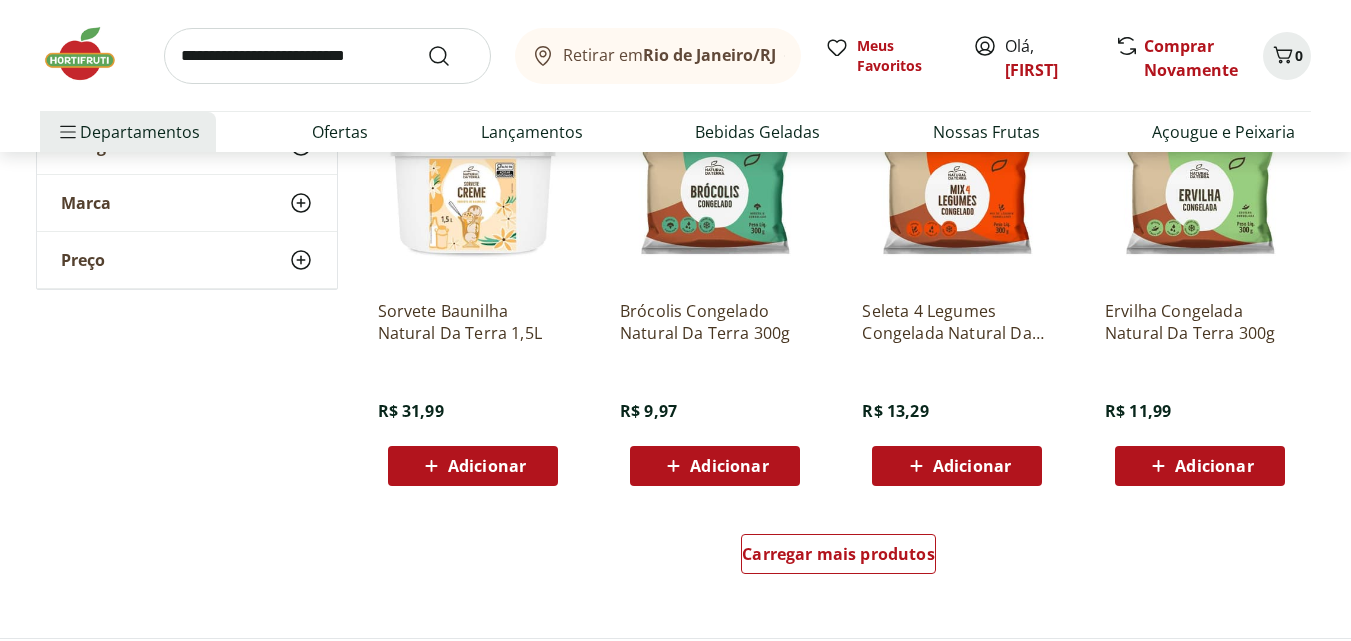 scroll, scrollTop: 16900, scrollLeft: 0, axis: vertical 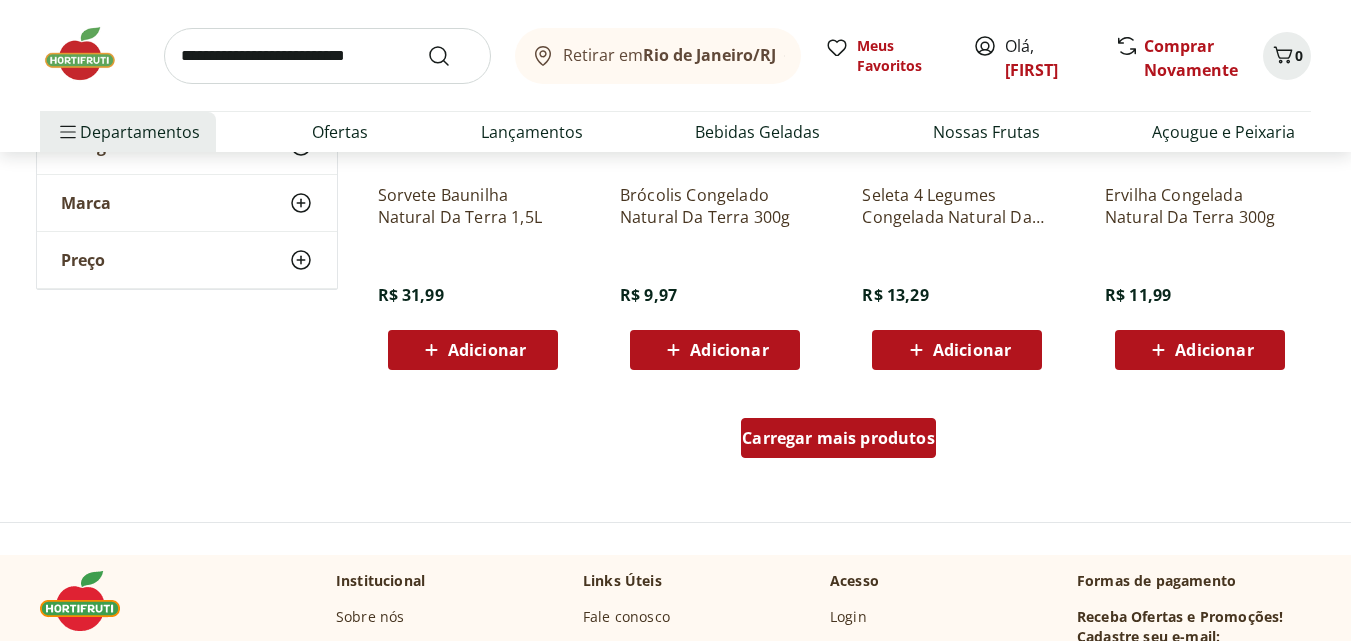 click on "Carregar mais produtos" at bounding box center [838, 438] 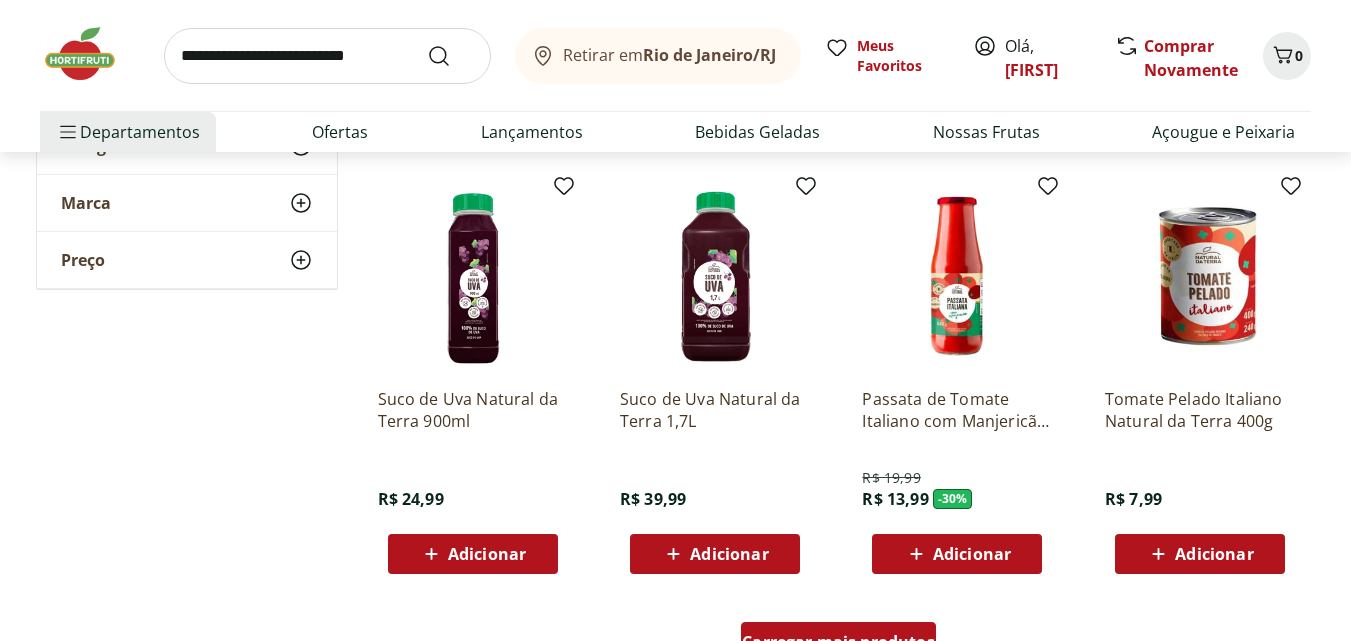 scroll, scrollTop: 18100, scrollLeft: 0, axis: vertical 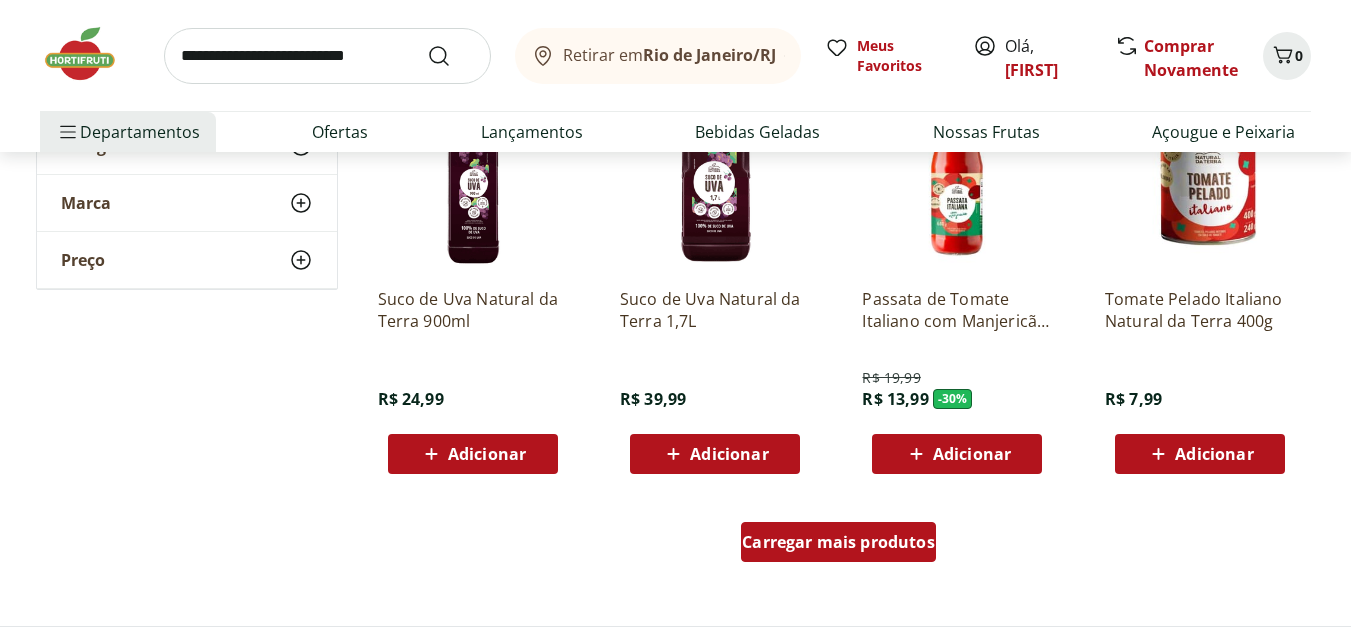 click on "Carregar mais produtos" at bounding box center [838, 542] 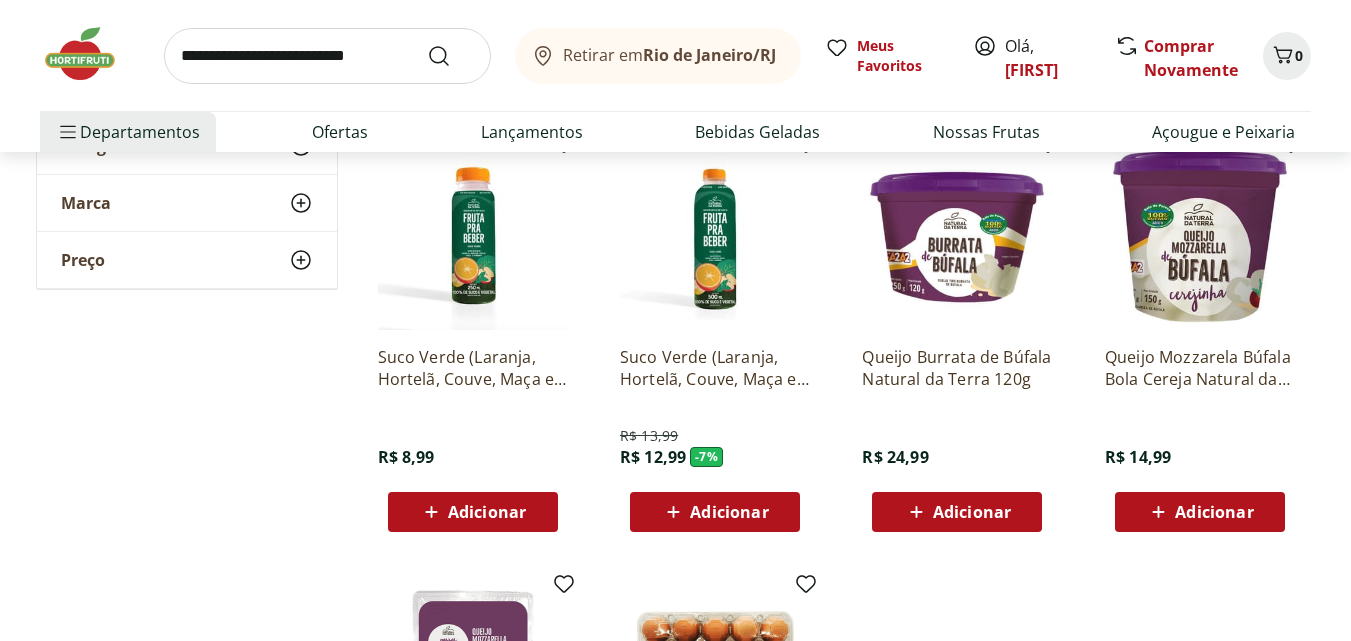 scroll, scrollTop: 18500, scrollLeft: 0, axis: vertical 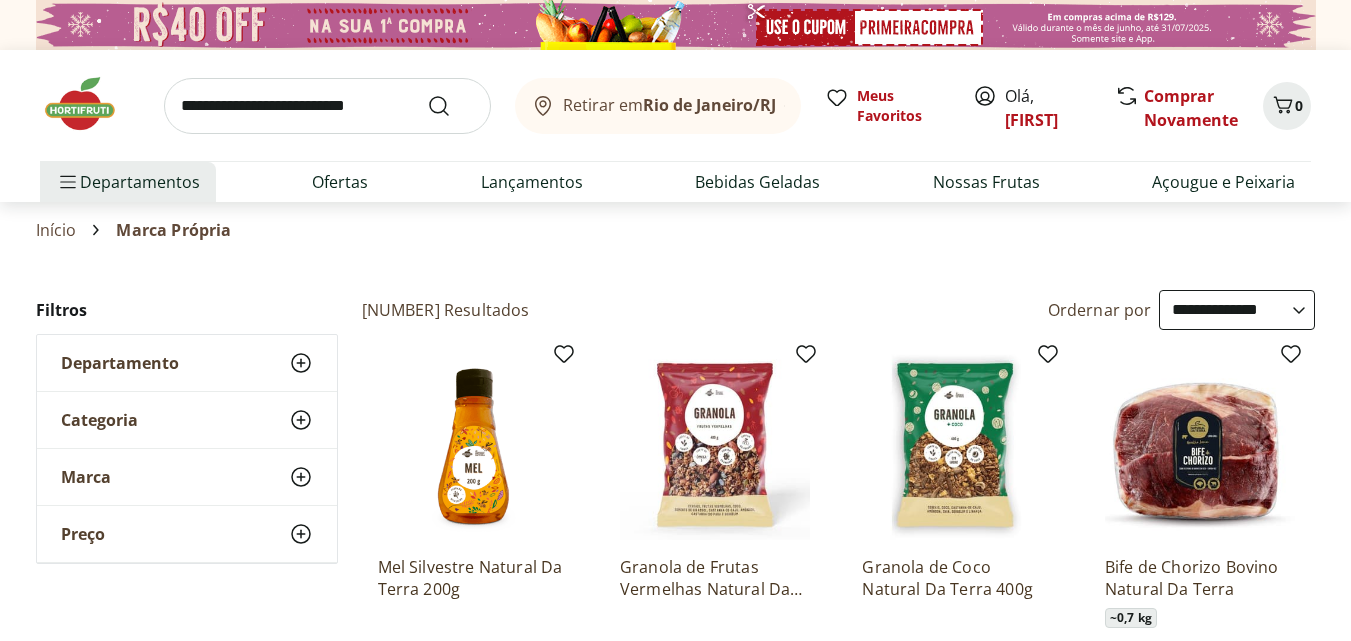click on "Início" at bounding box center [56, 230] 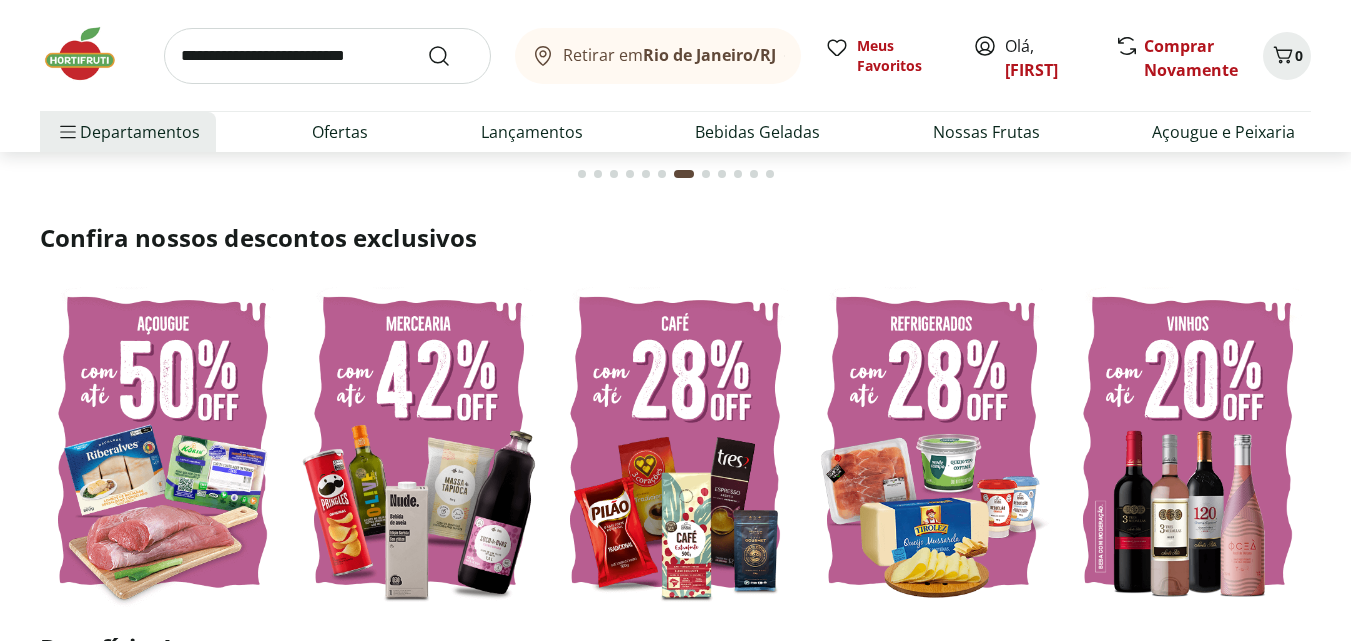 scroll, scrollTop: 0, scrollLeft: 0, axis: both 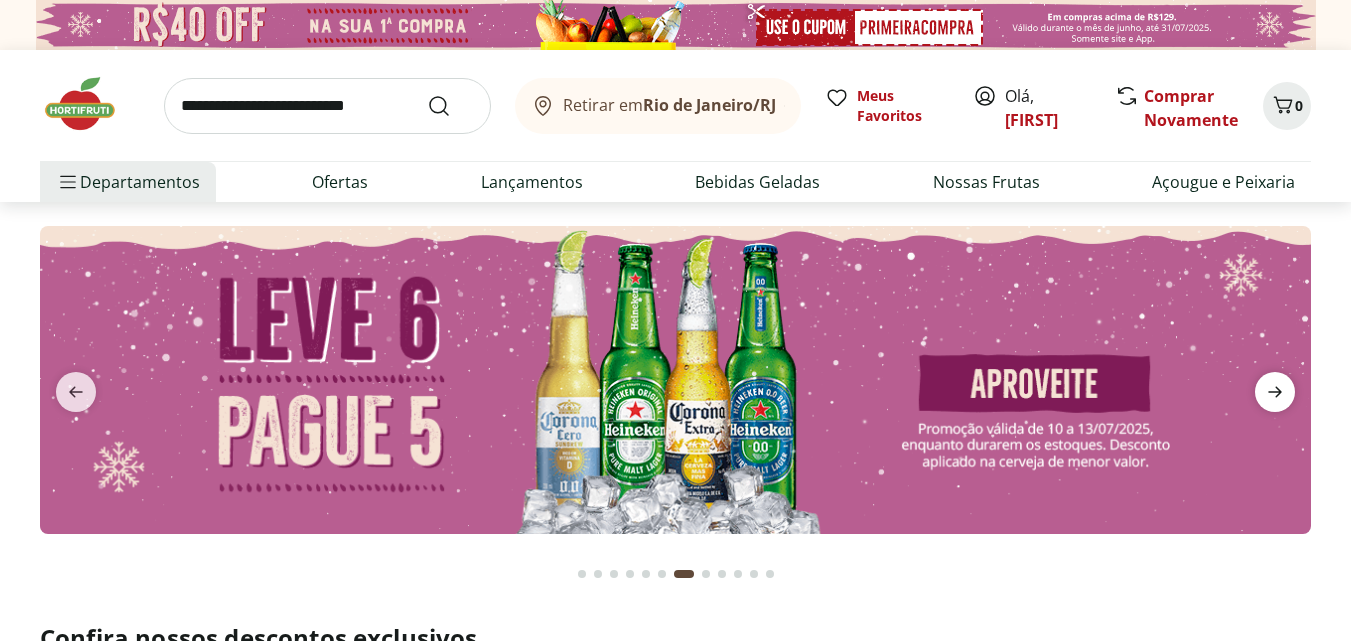 click 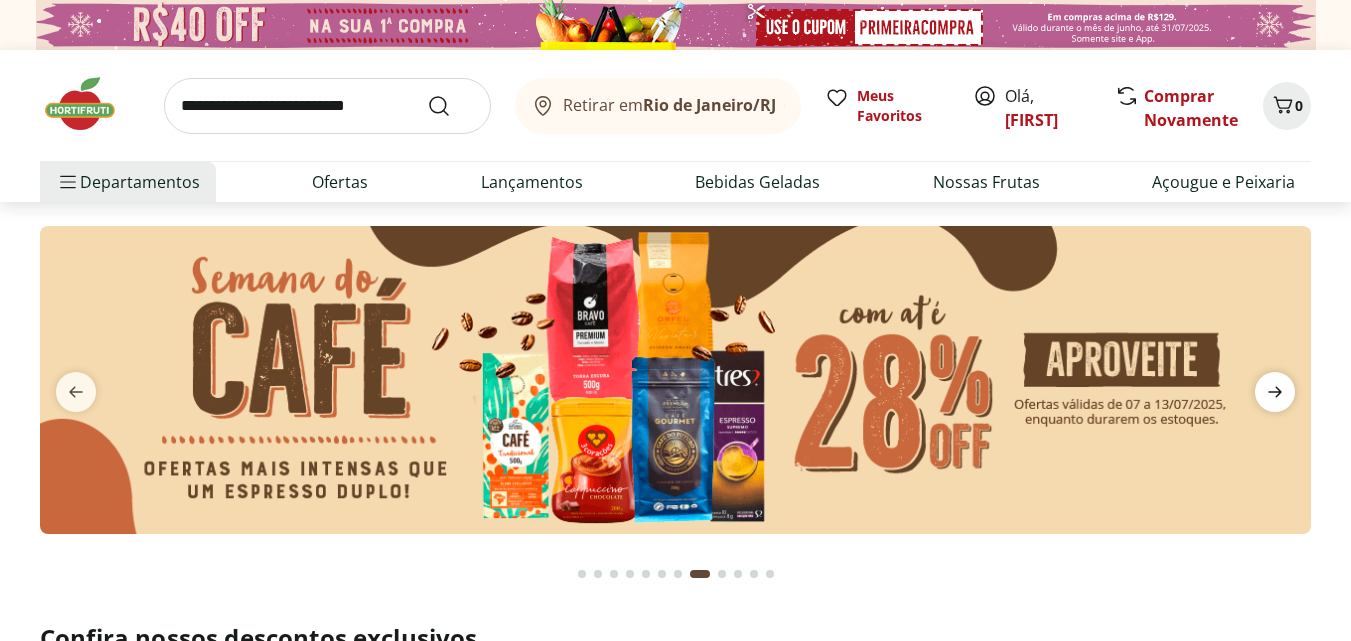 click 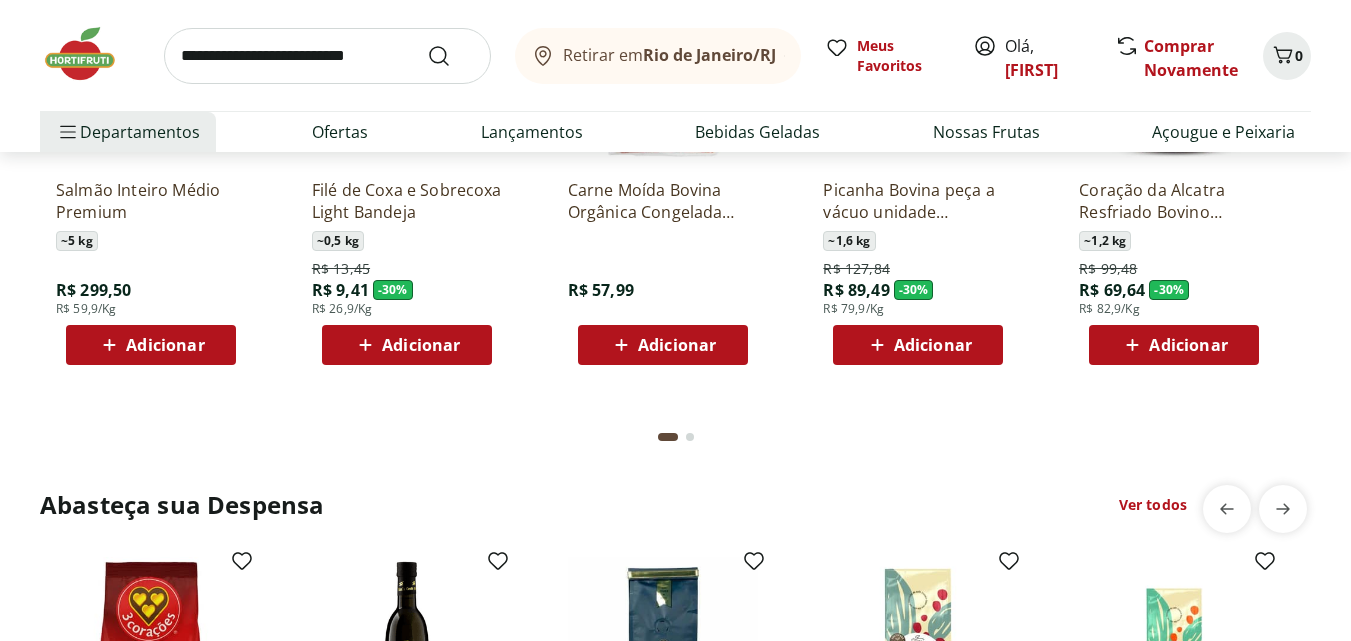 scroll, scrollTop: 3300, scrollLeft: 0, axis: vertical 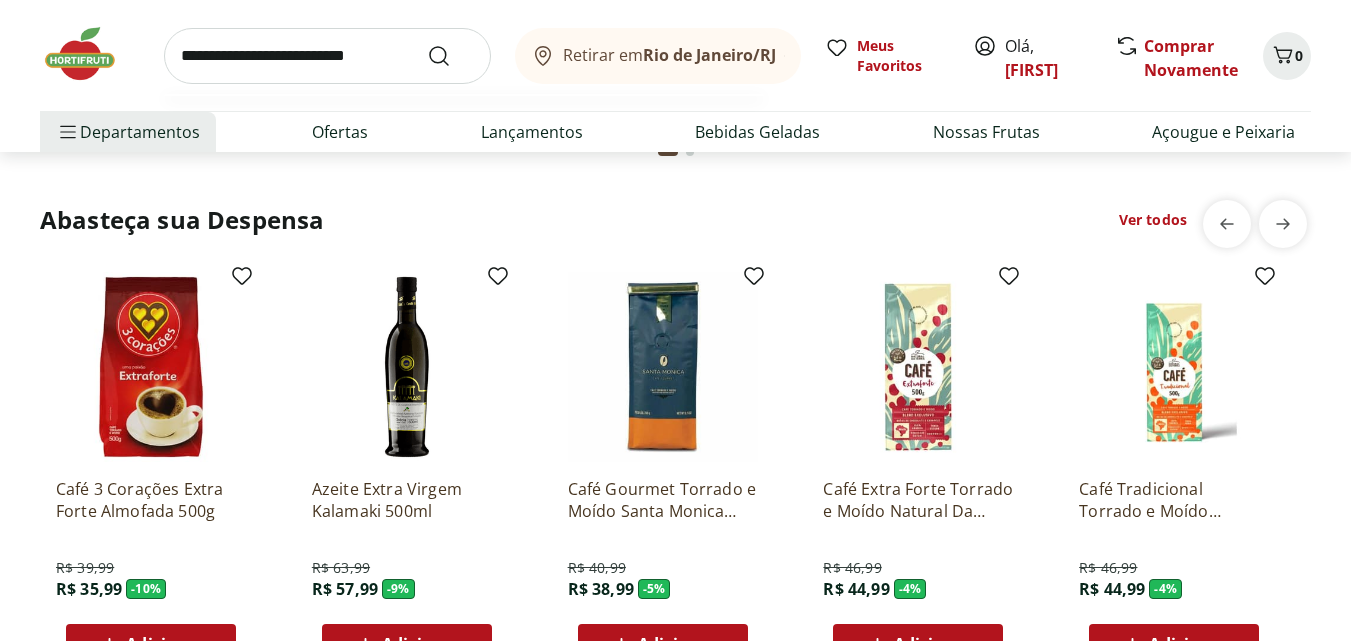 click at bounding box center (327, 56) 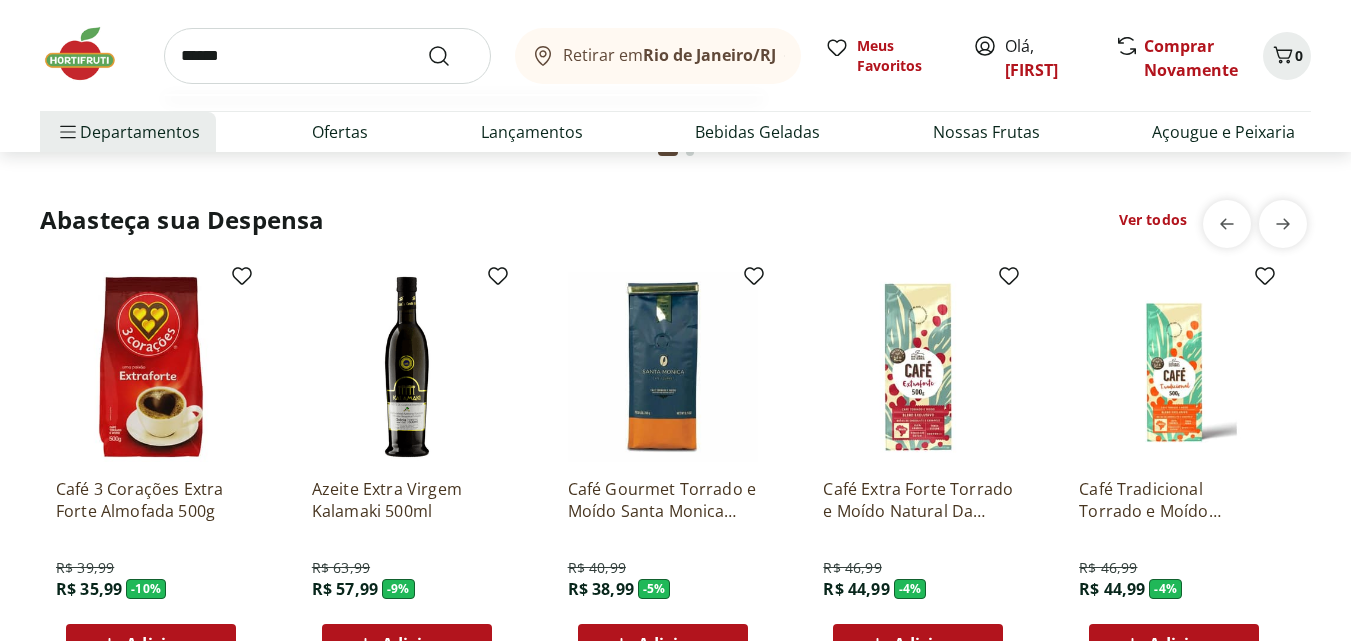 type on "******" 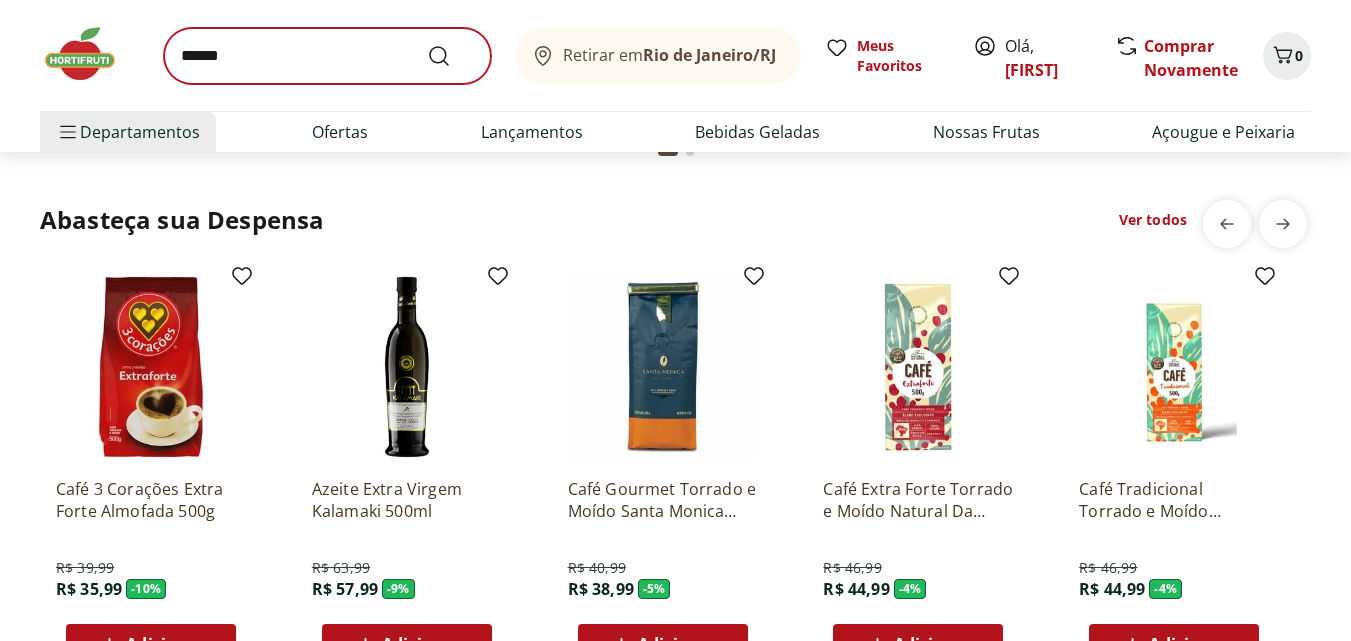 scroll, scrollTop: 0, scrollLeft: 0, axis: both 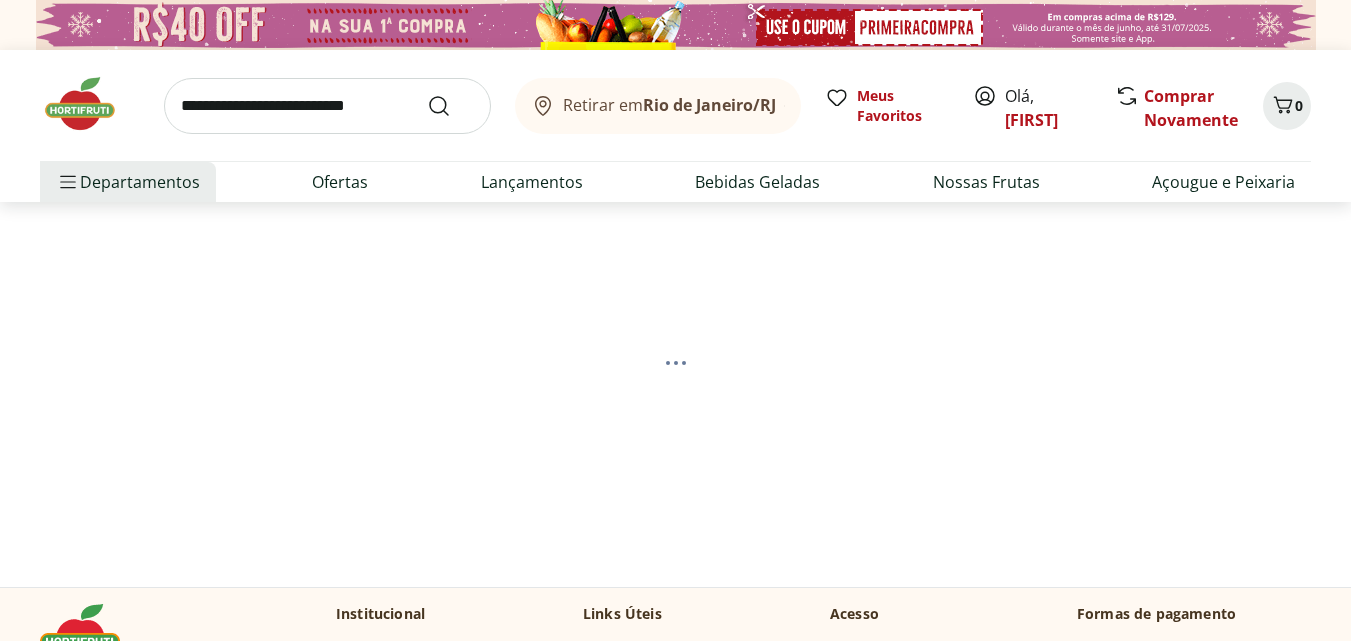 select on "**********" 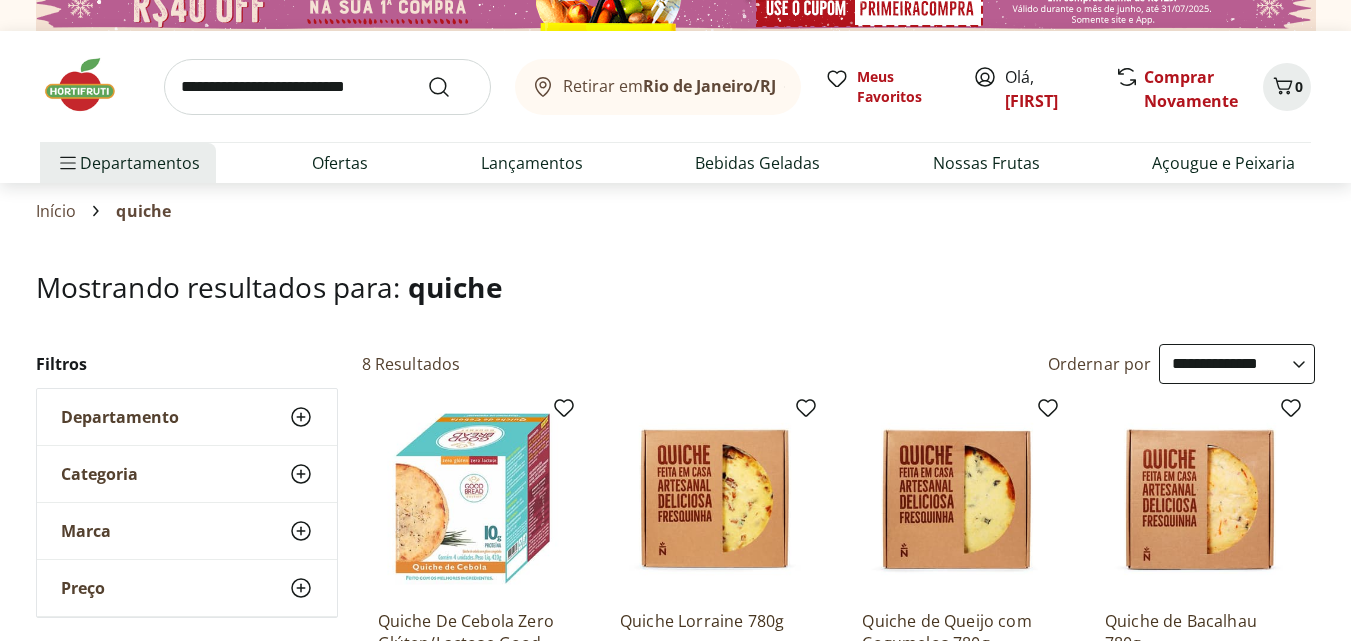 scroll, scrollTop: 0, scrollLeft: 0, axis: both 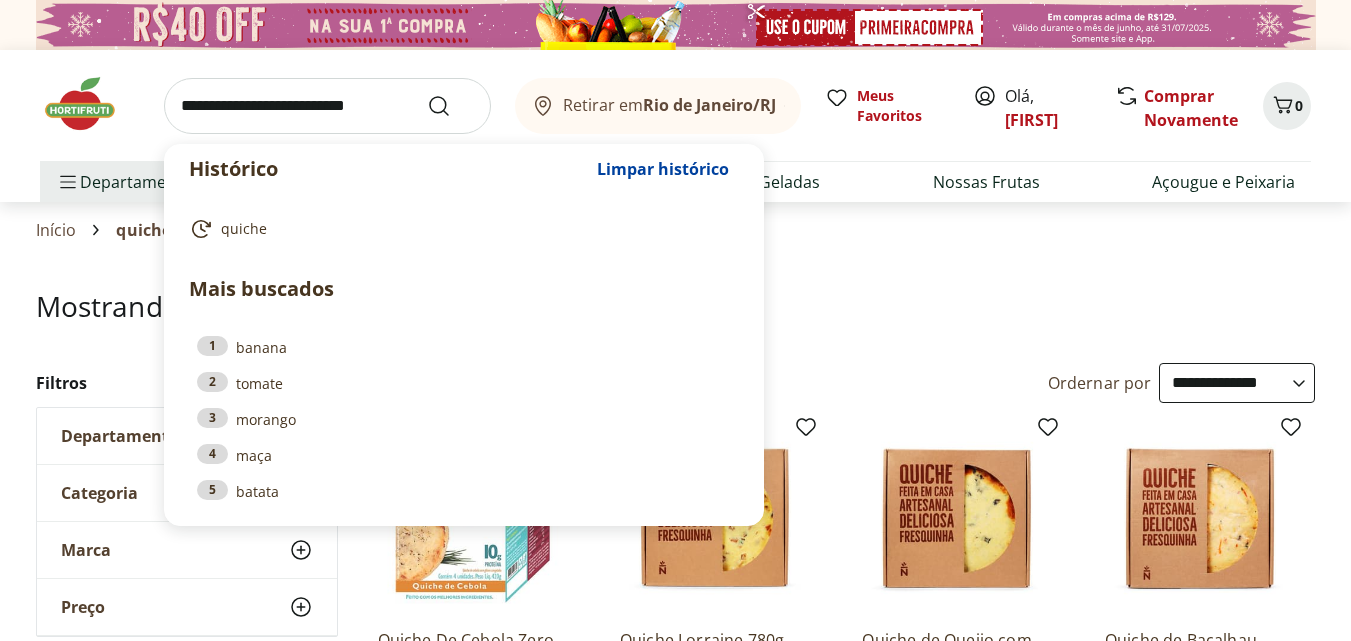 click at bounding box center [327, 106] 